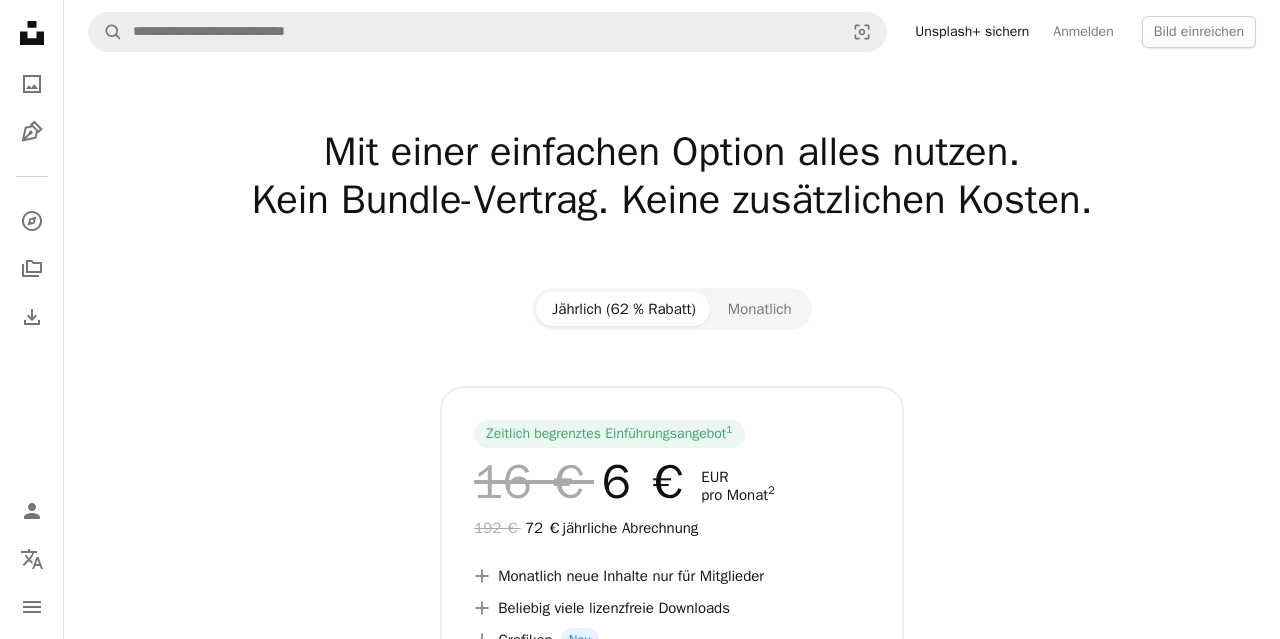 scroll, scrollTop: 0, scrollLeft: 0, axis: both 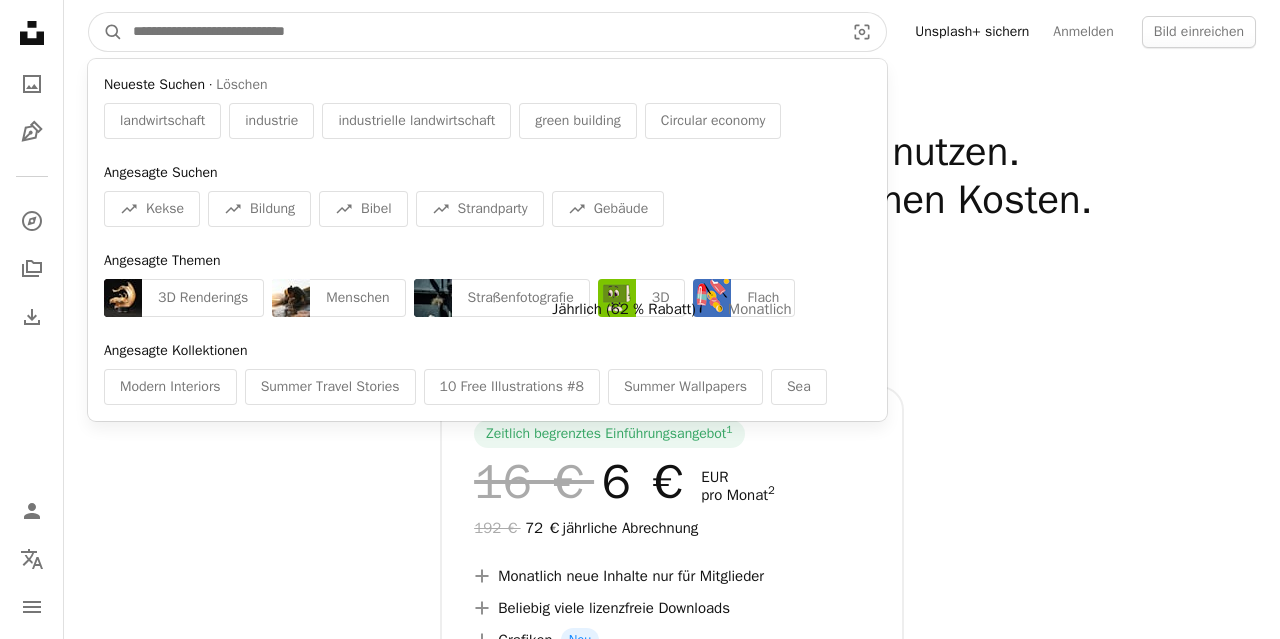 click at bounding box center [480, 32] 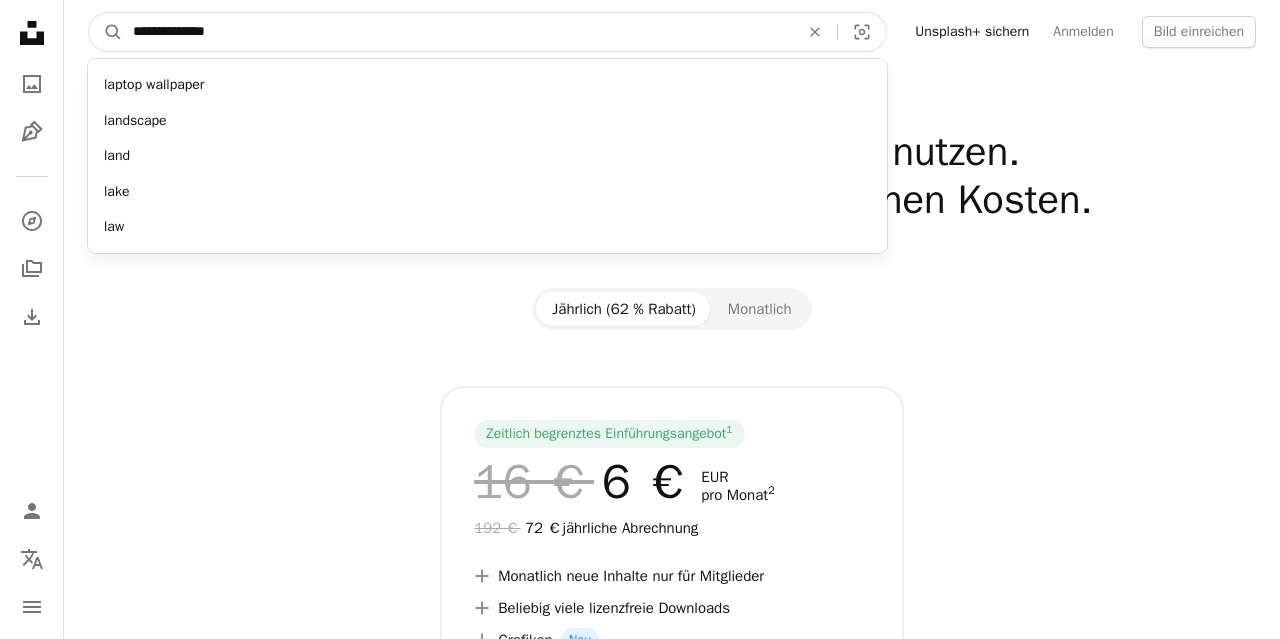 type on "**********" 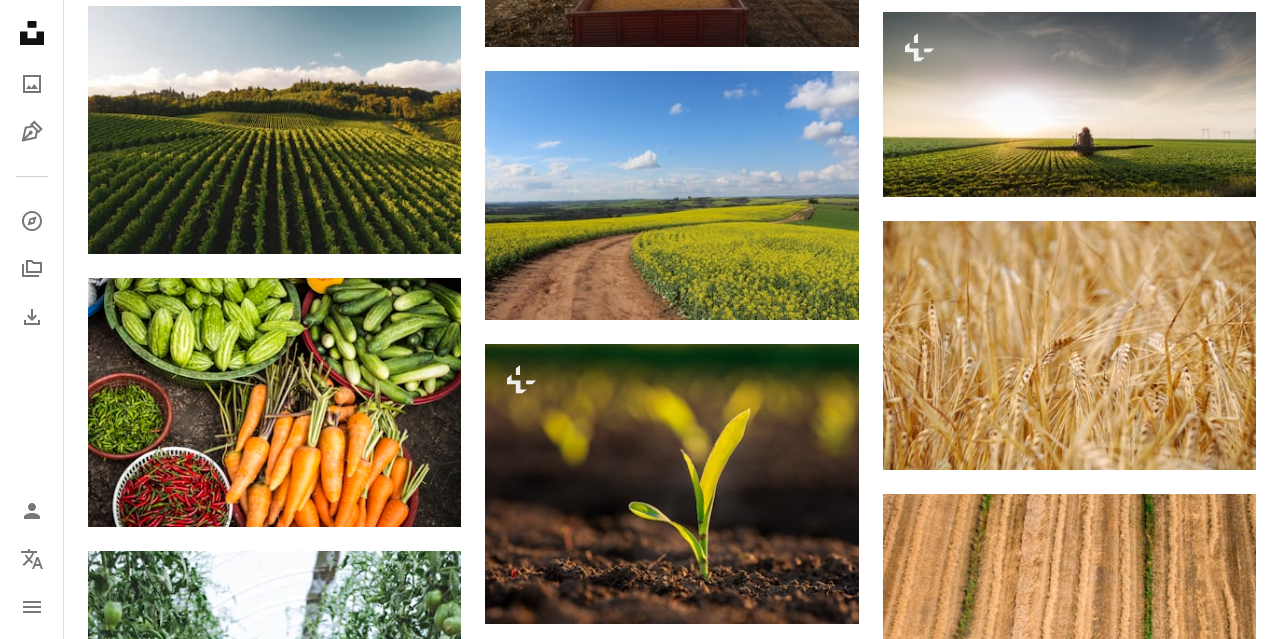 scroll, scrollTop: 4679, scrollLeft: 0, axis: vertical 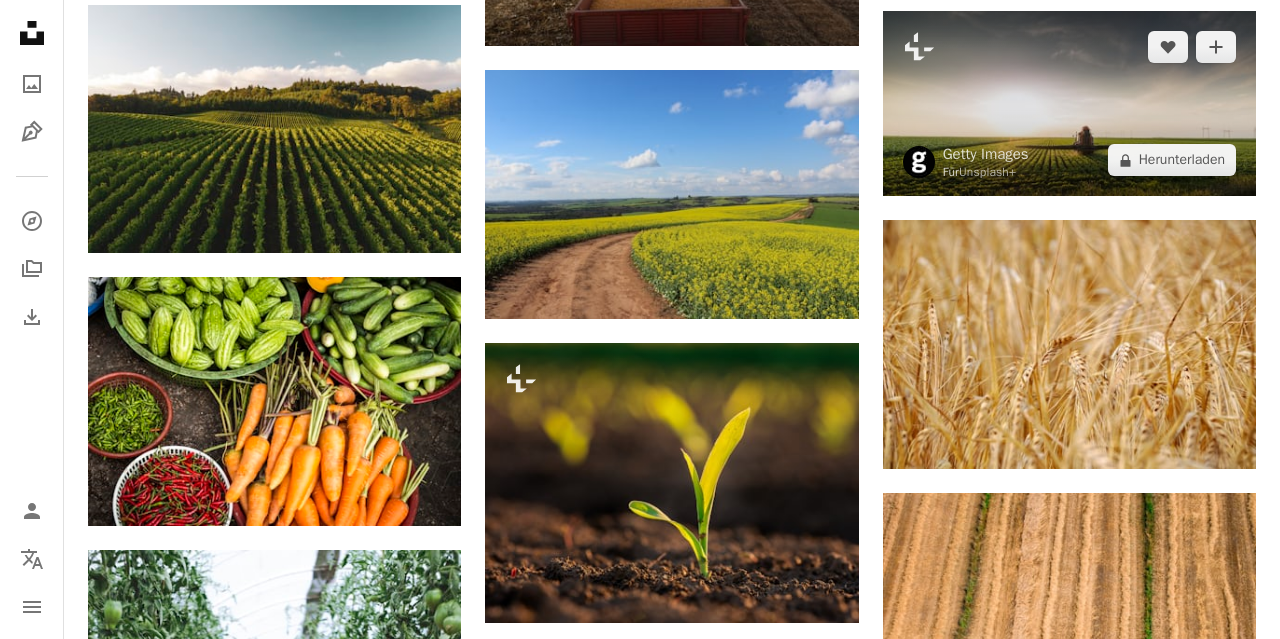 click at bounding box center [1069, 104] 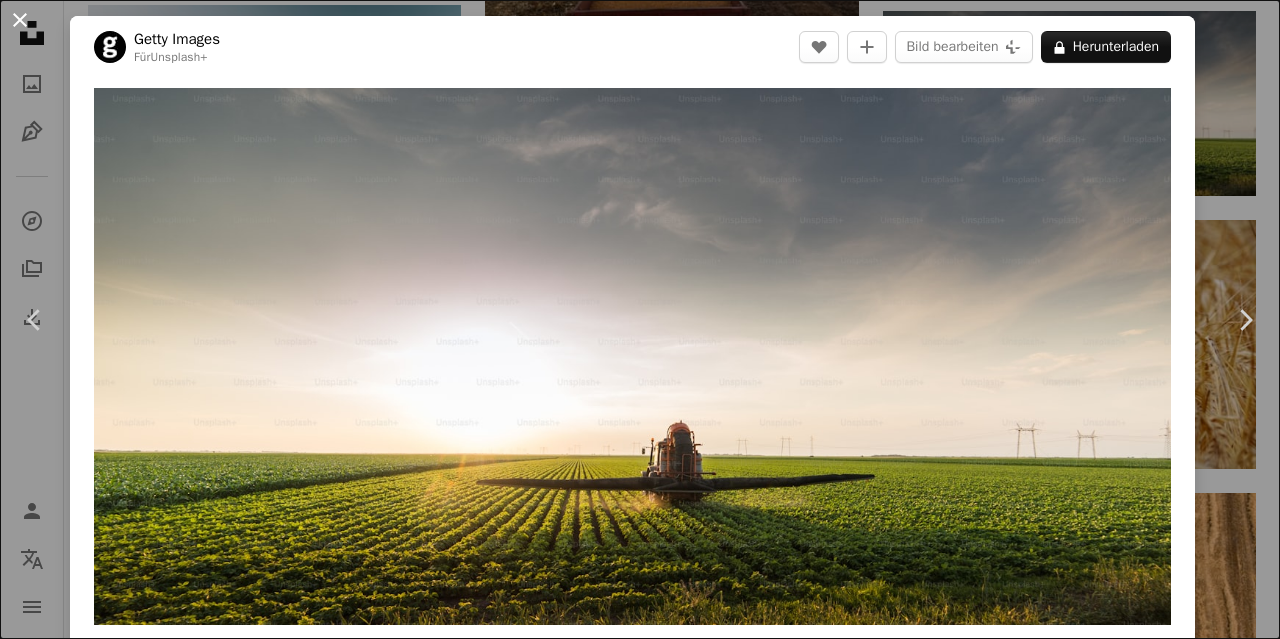 click on "An X shape" at bounding box center [20, 20] 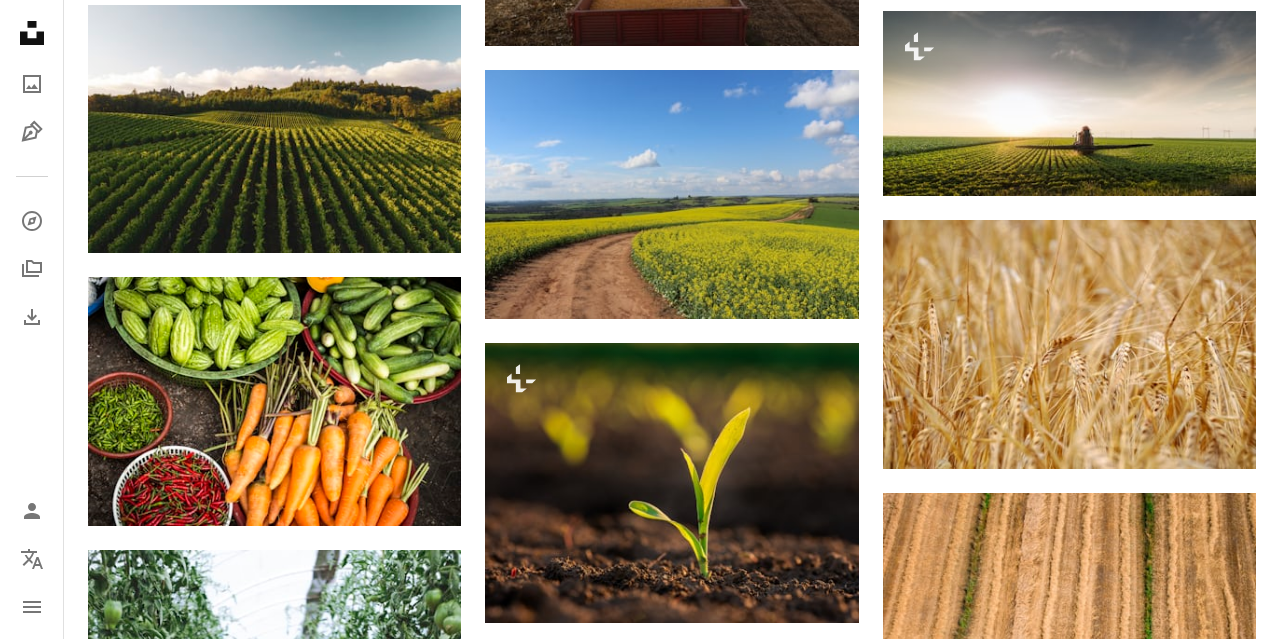 scroll, scrollTop: 4679, scrollLeft: 0, axis: vertical 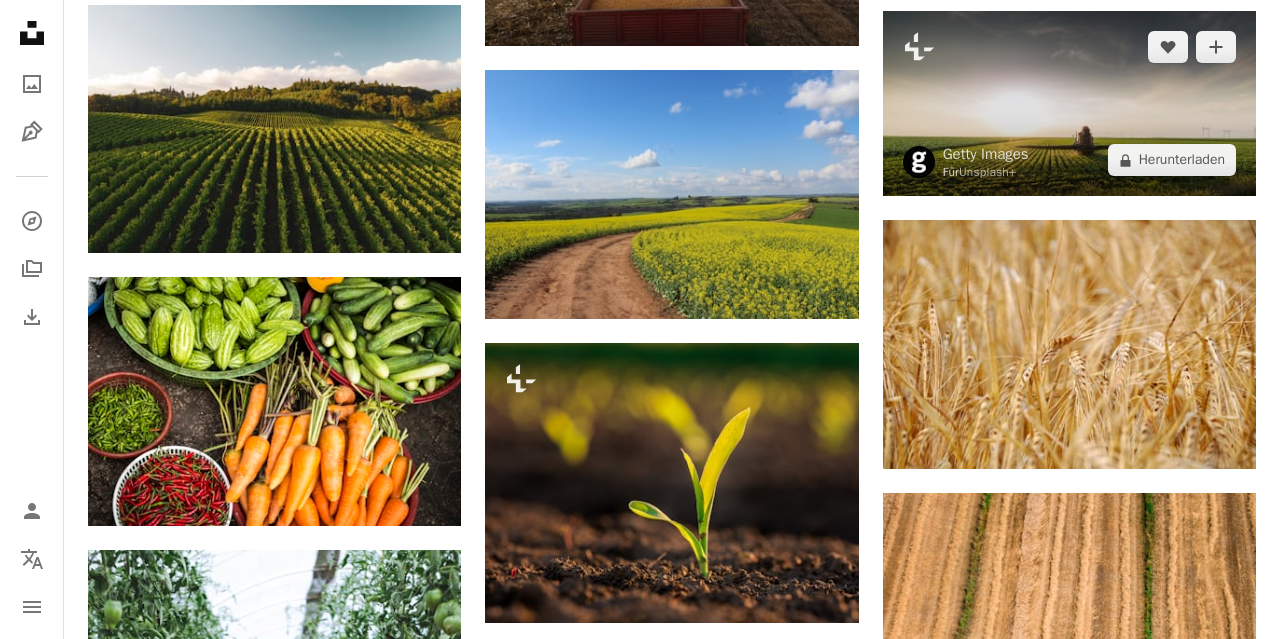click at bounding box center [1069, 104] 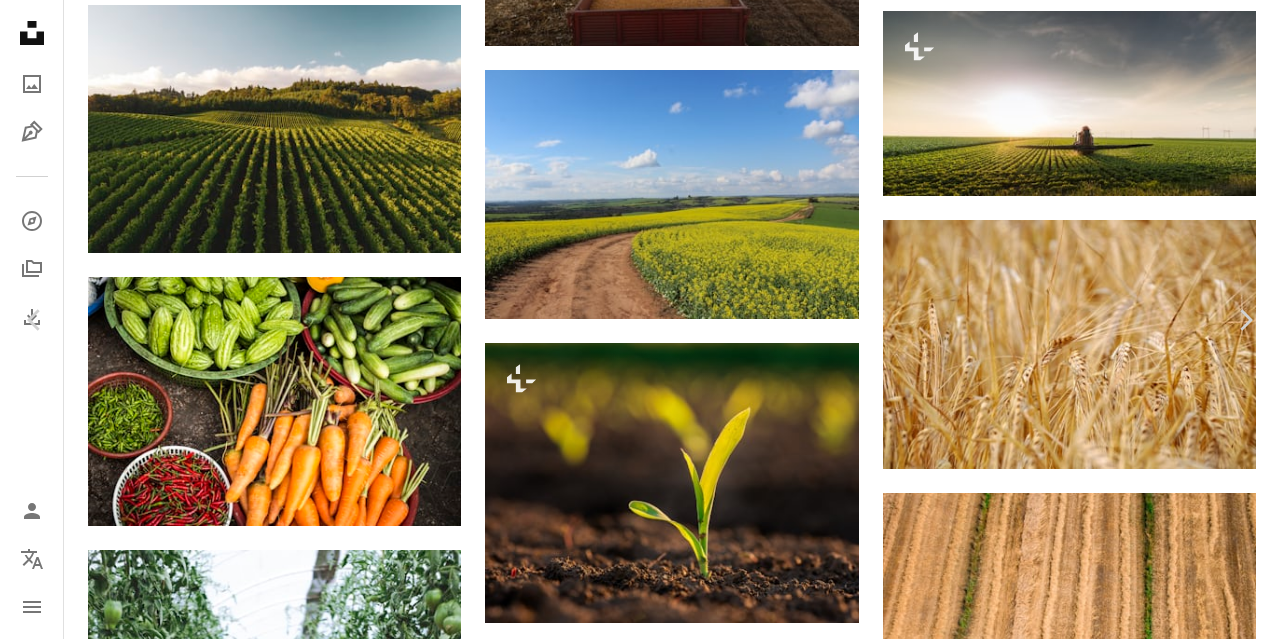 scroll, scrollTop: 123, scrollLeft: 0, axis: vertical 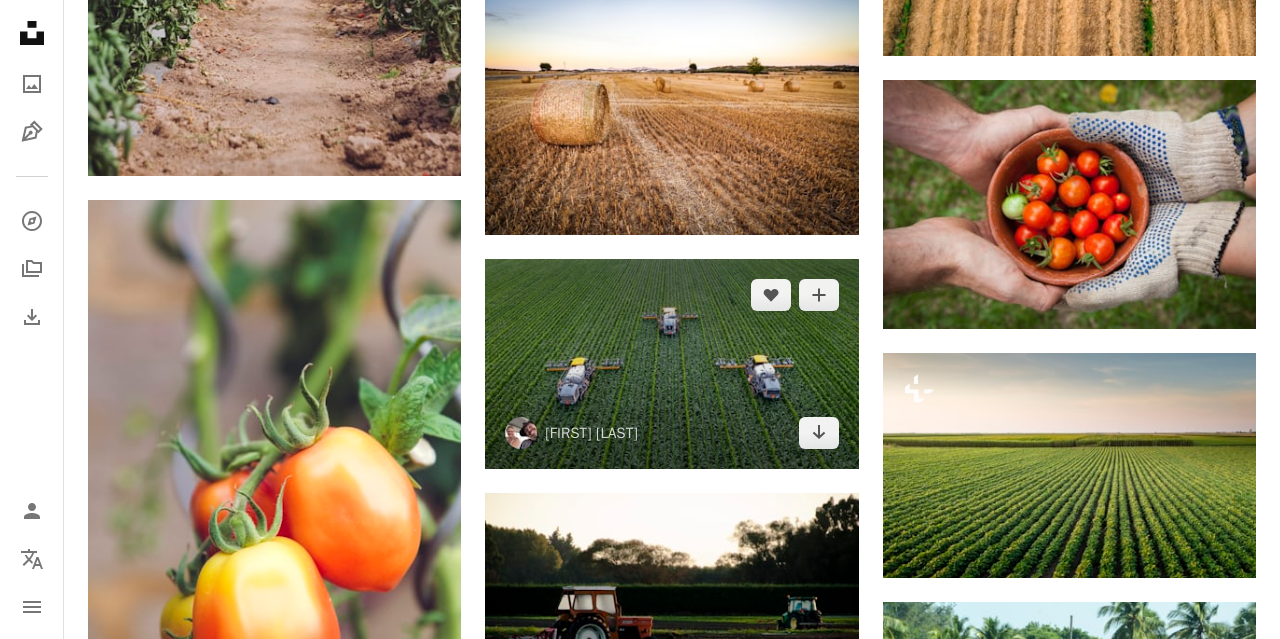 click at bounding box center (671, 364) 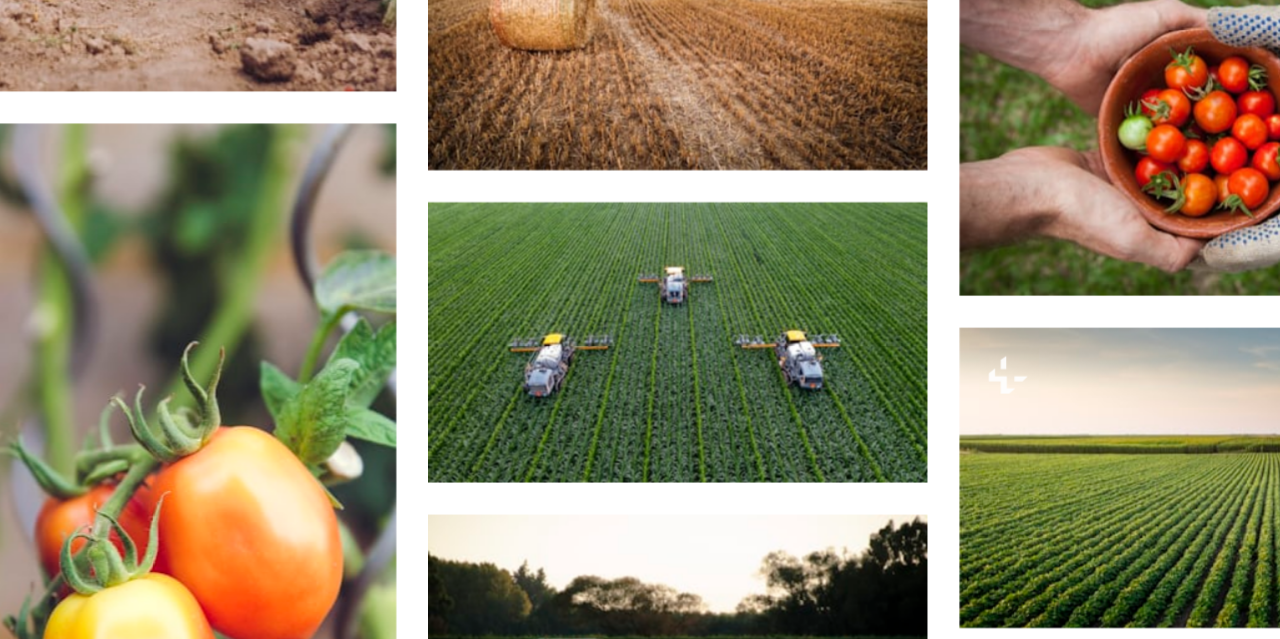 scroll, scrollTop: 102, scrollLeft: 0, axis: vertical 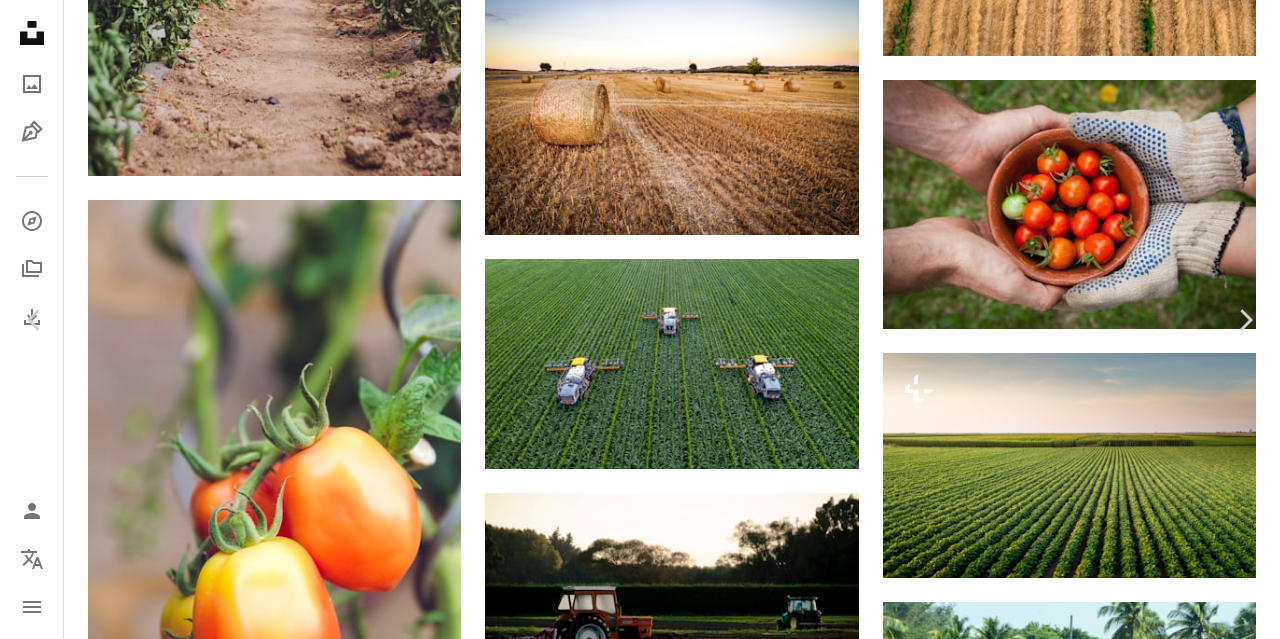 click on "[FIRST] [LAST]" at bounding box center (180, 3065) 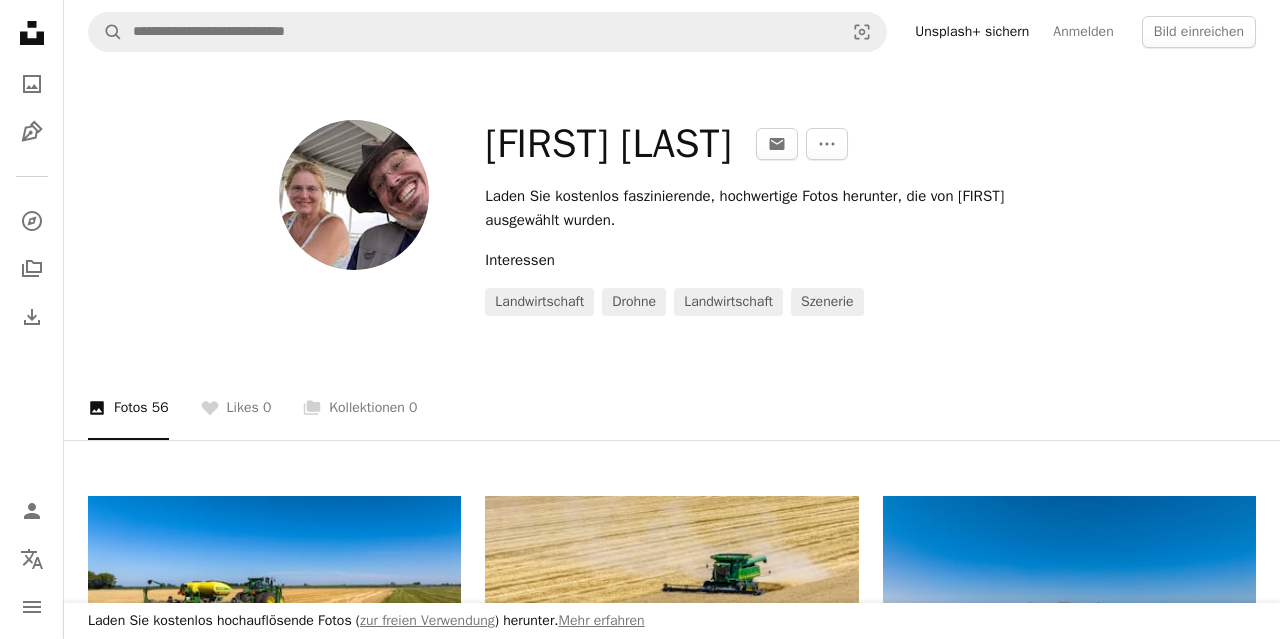 click on "[FIRST] [LAST]" at bounding box center [608, 144] 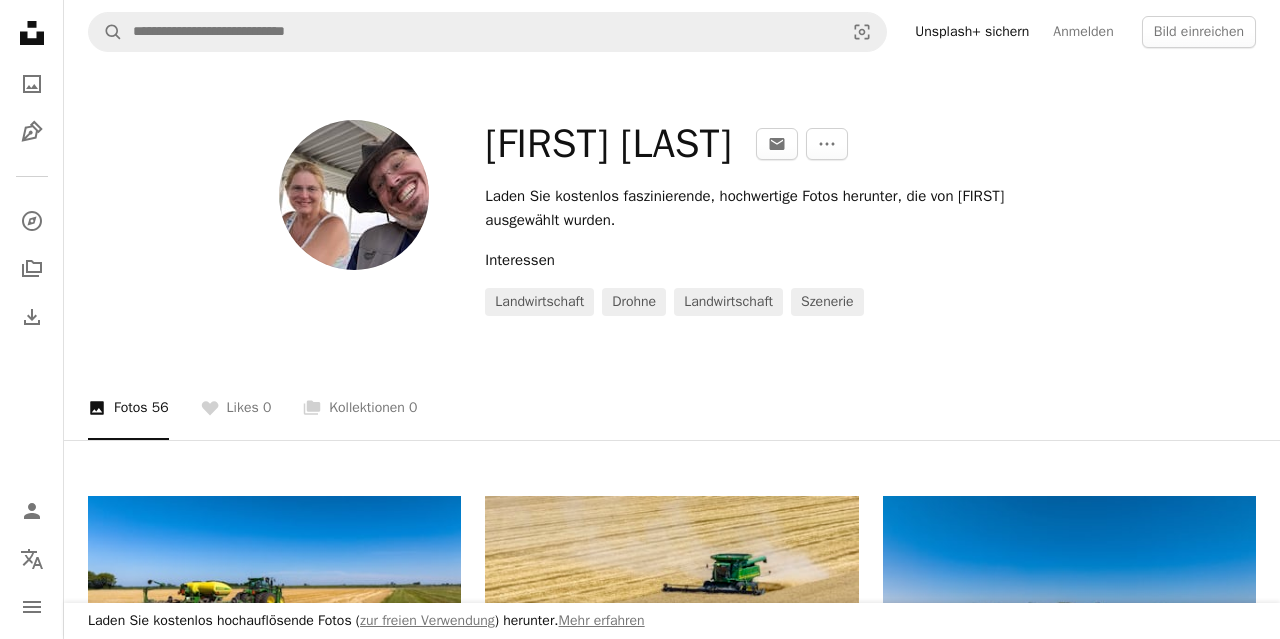 drag, startPoint x: 699, startPoint y: 141, endPoint x: 531, endPoint y: 155, distance: 168.58232 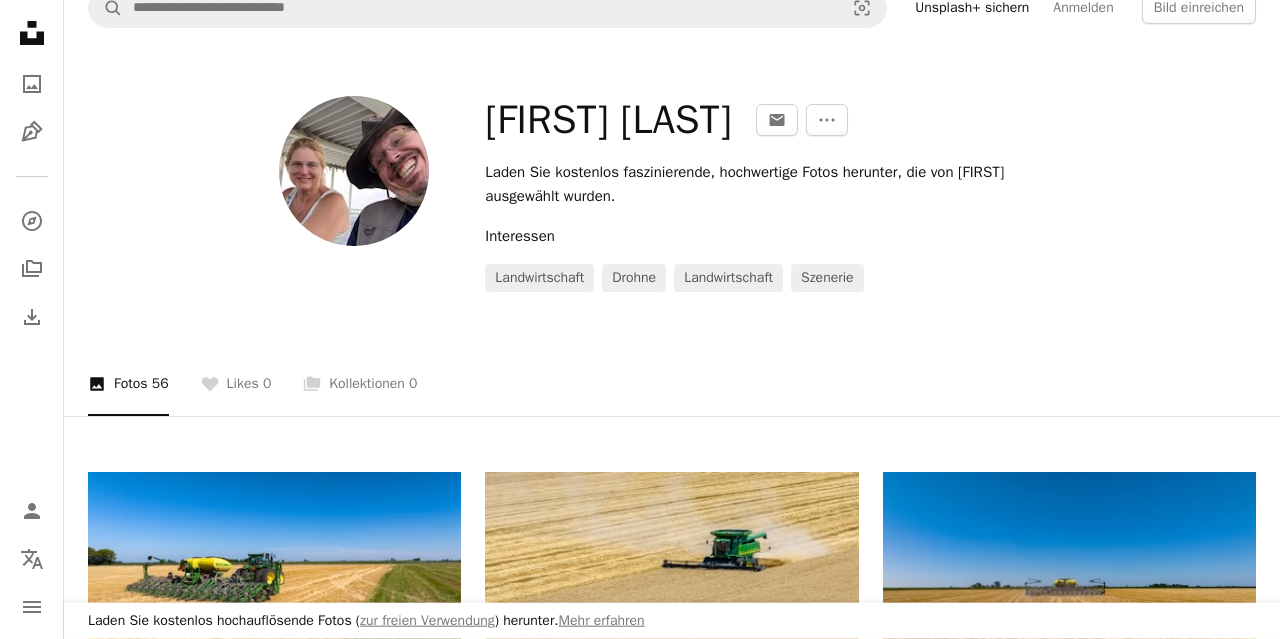 scroll, scrollTop: 24, scrollLeft: 0, axis: vertical 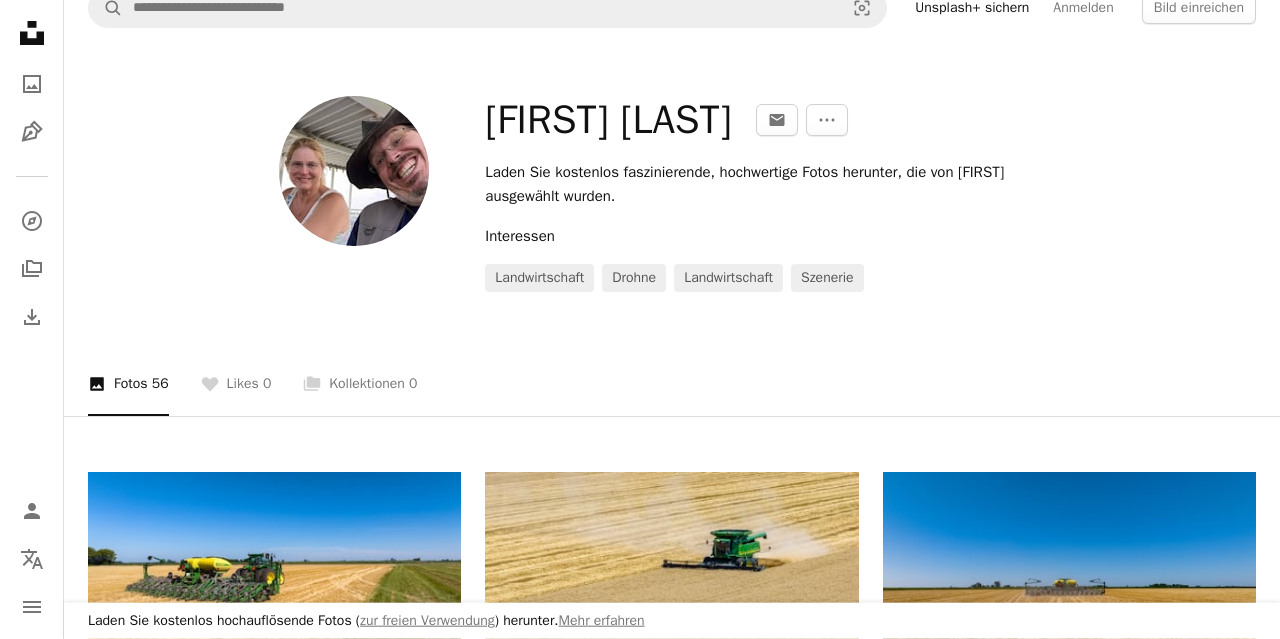 click on "[FIRST] [LAST]" at bounding box center [608, 120] 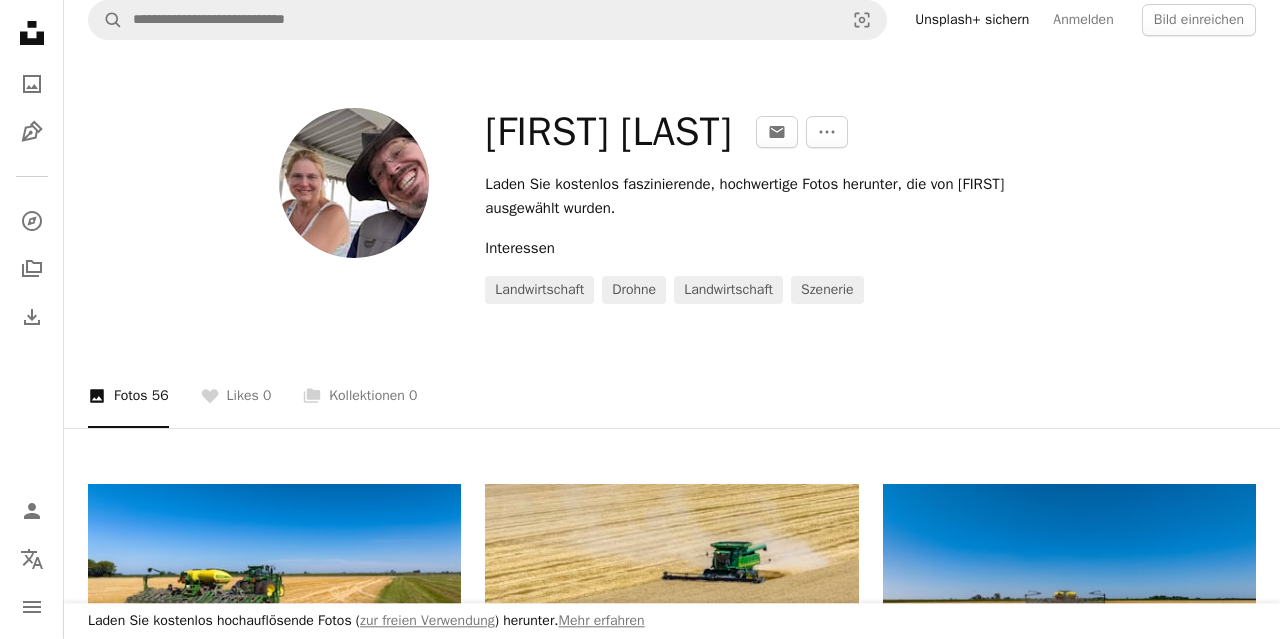scroll, scrollTop: 0, scrollLeft: 0, axis: both 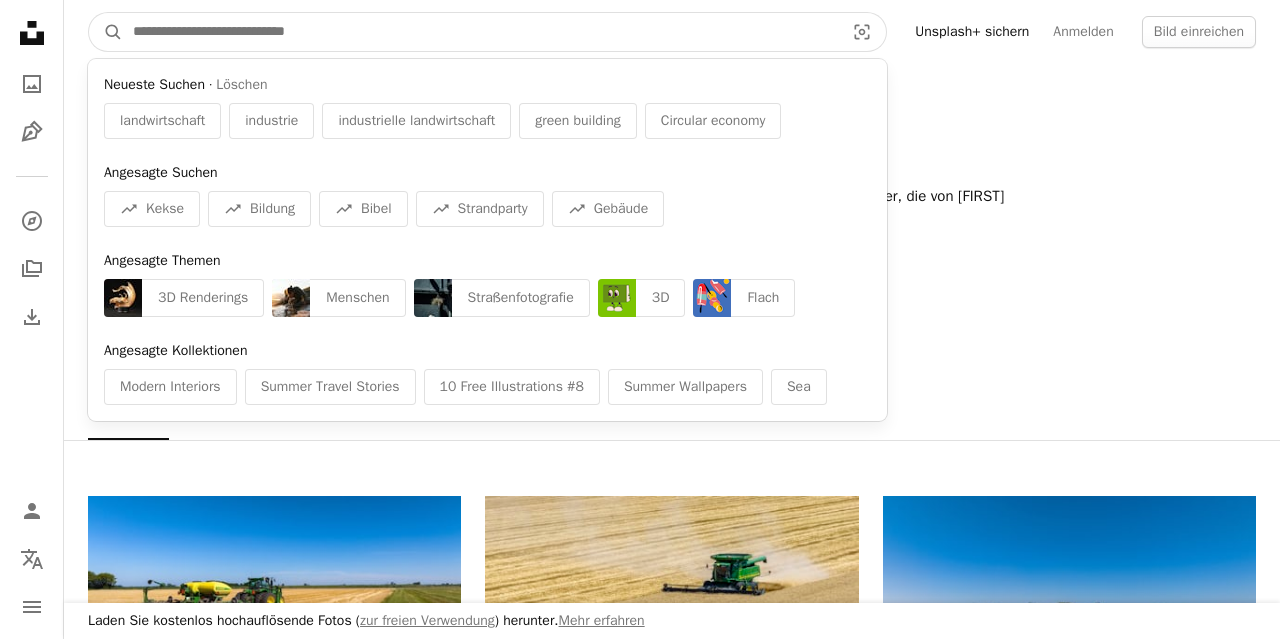 click at bounding box center (480, 32) 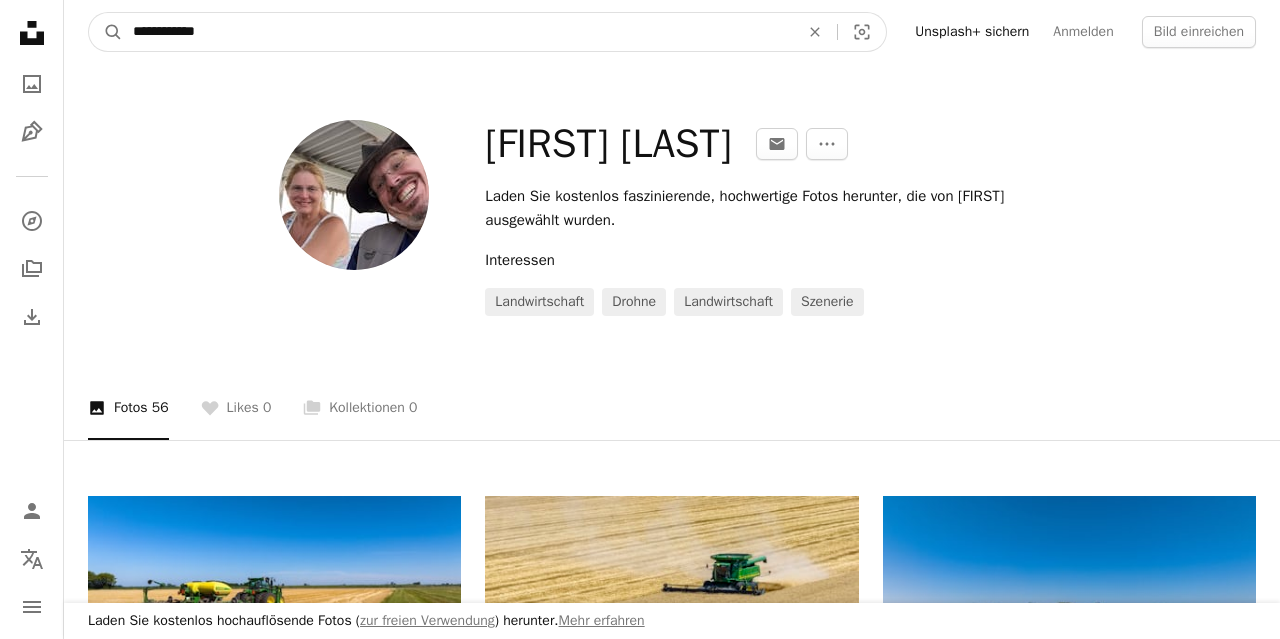 type on "**********" 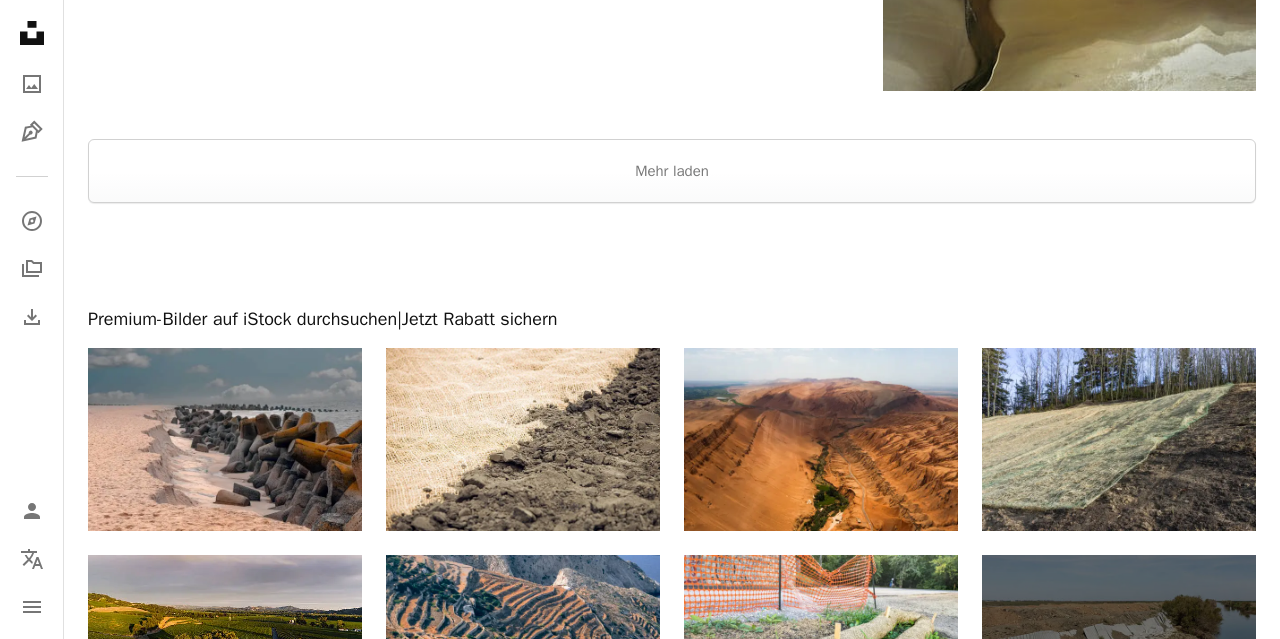 scroll, scrollTop: 2773, scrollLeft: 0, axis: vertical 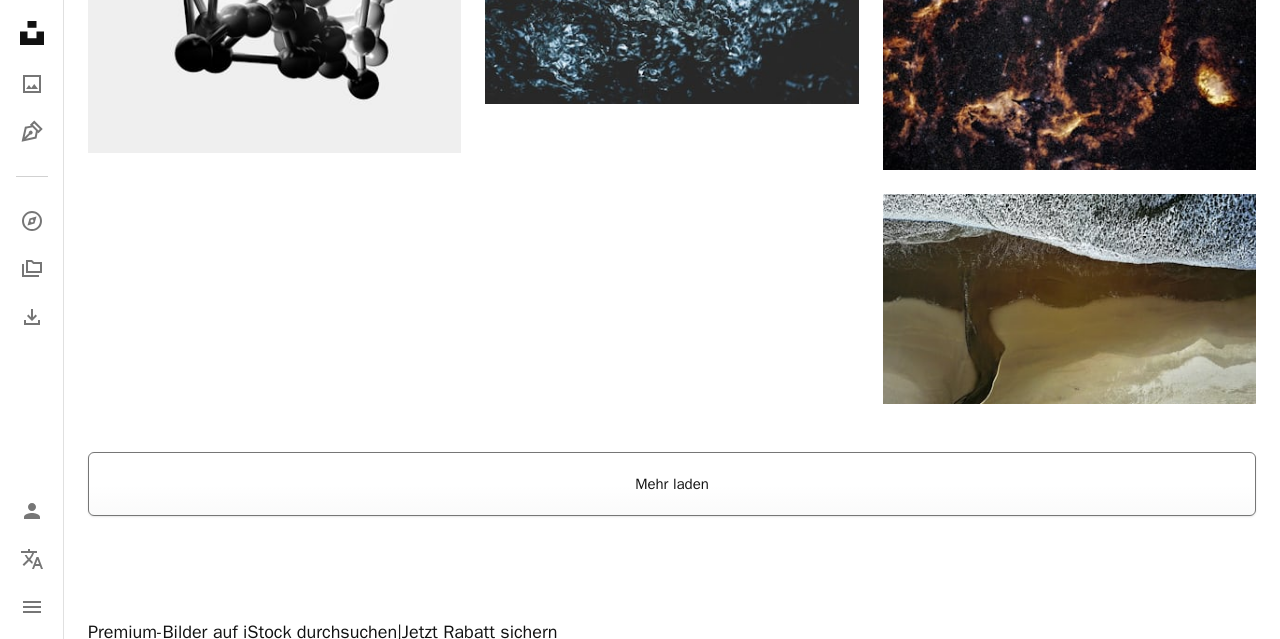 click on "Mehr laden" at bounding box center (672, 484) 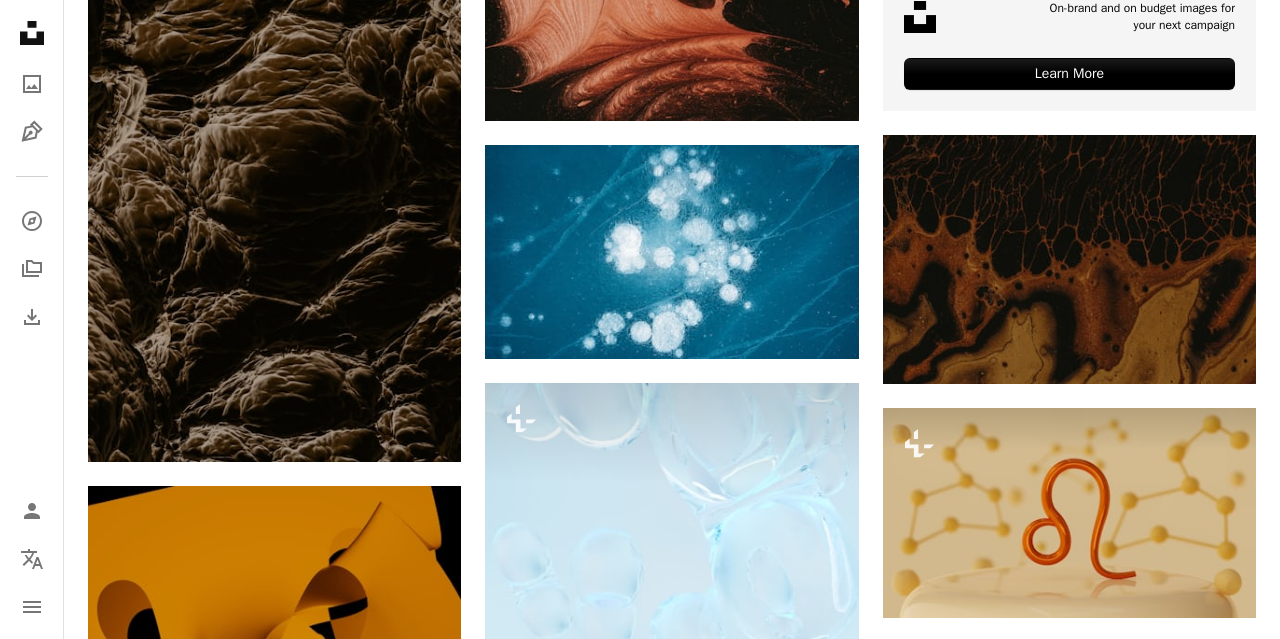 scroll, scrollTop: 0, scrollLeft: 0, axis: both 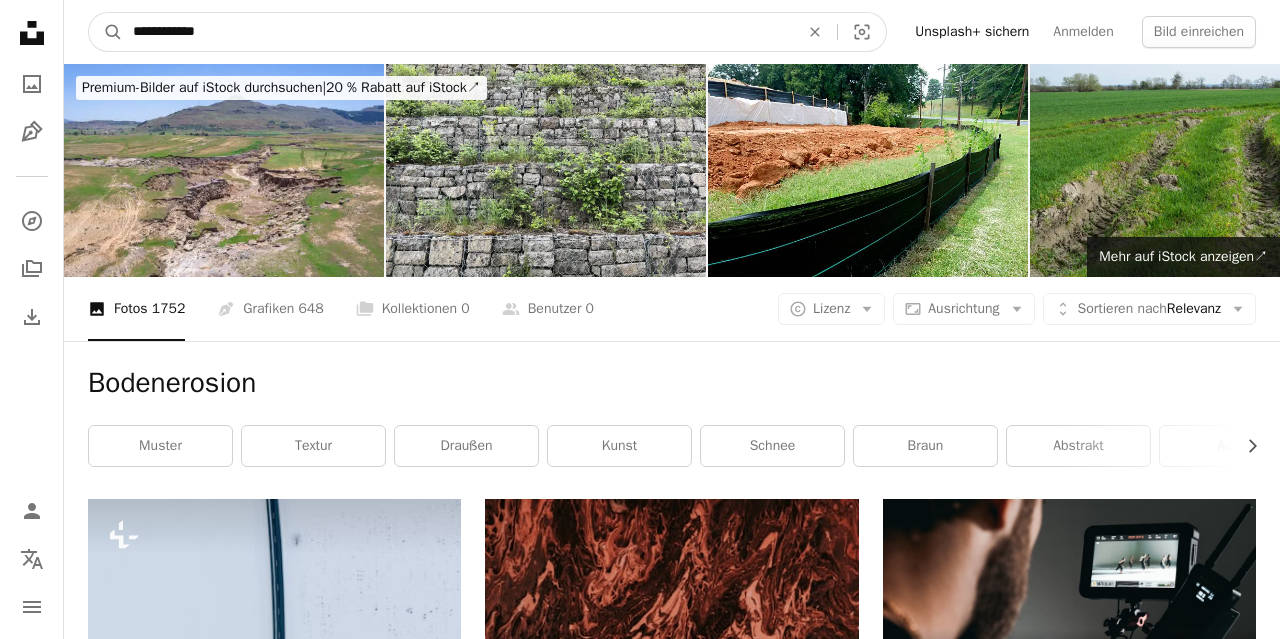 click on "**********" at bounding box center (458, 32) 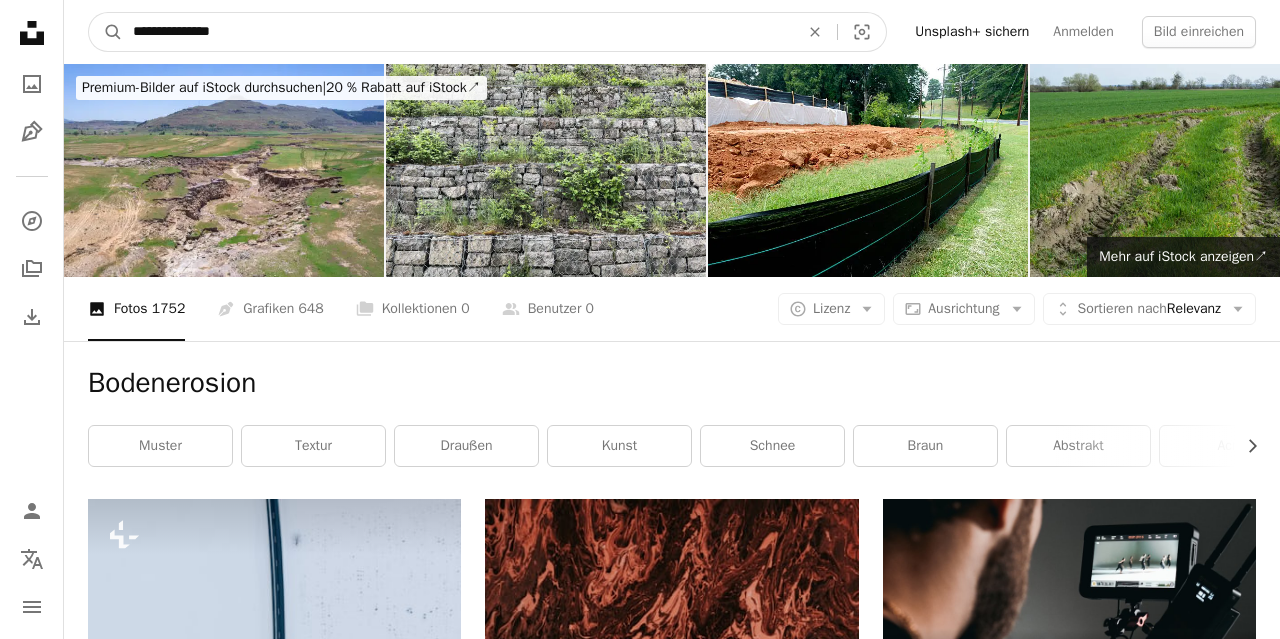 type on "**********" 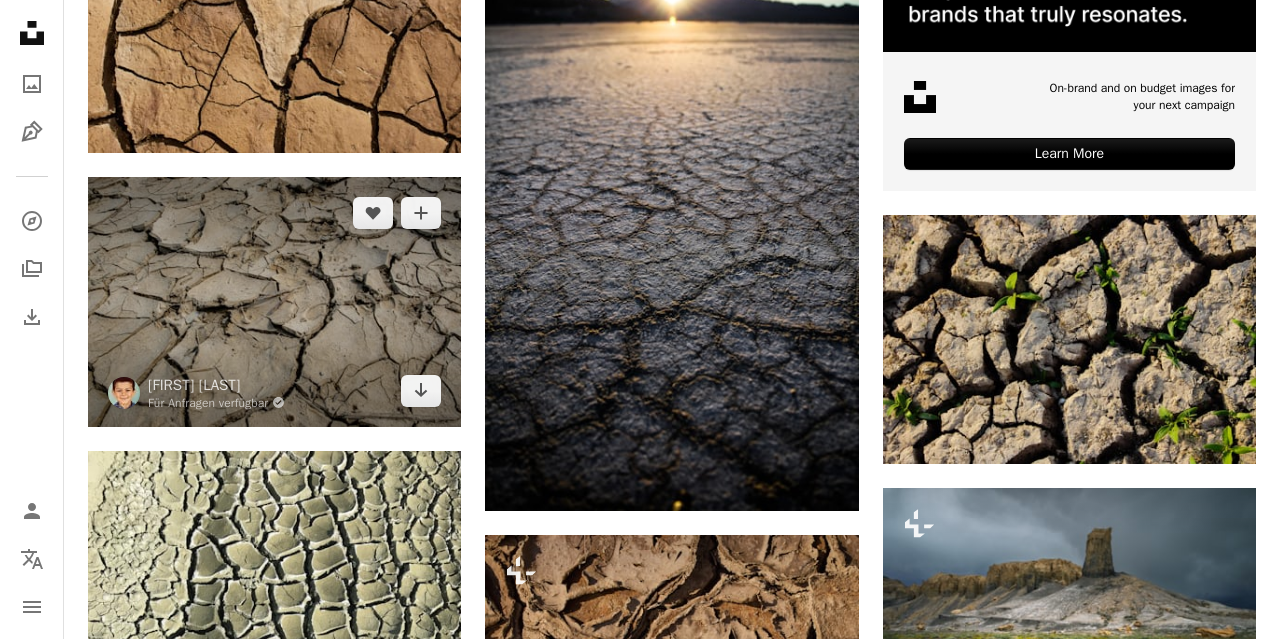 scroll, scrollTop: 832, scrollLeft: 0, axis: vertical 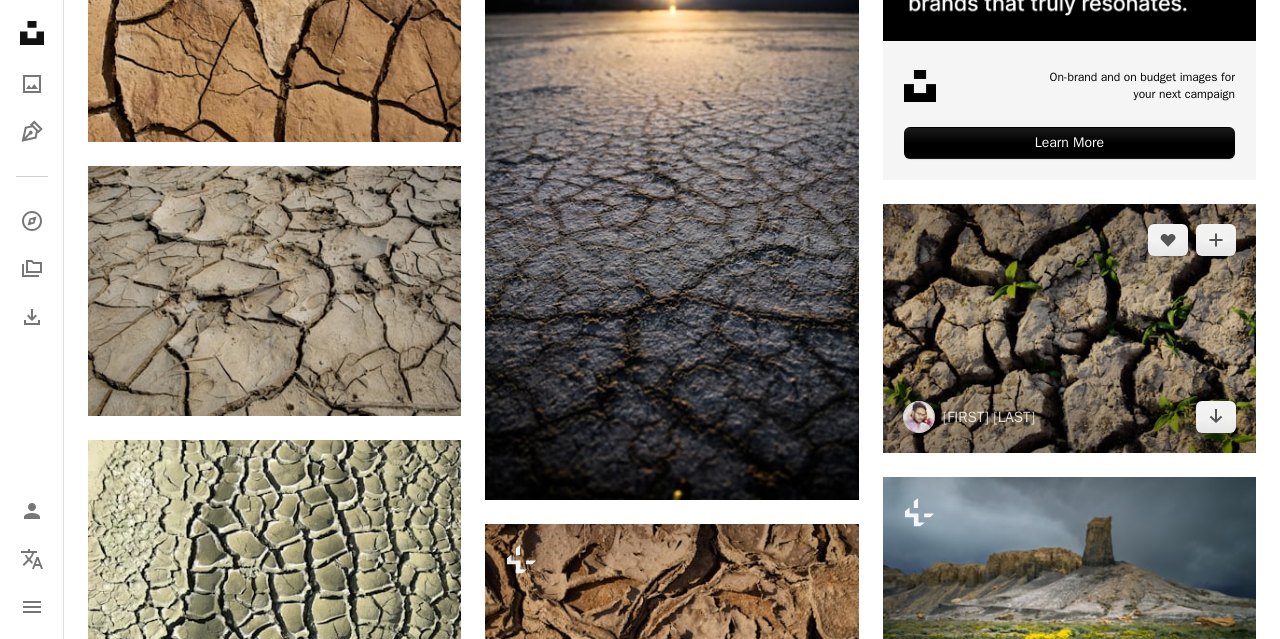 click at bounding box center [1069, 328] 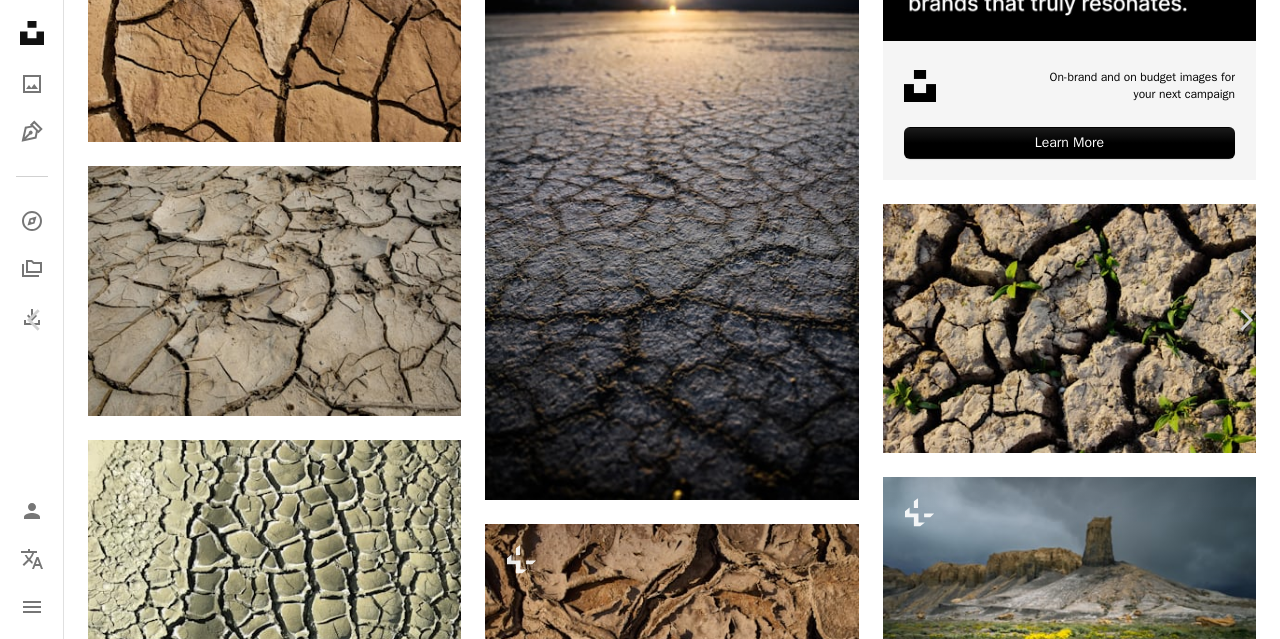 click on "[FIRST] [LAST]" at bounding box center (180, 3720) 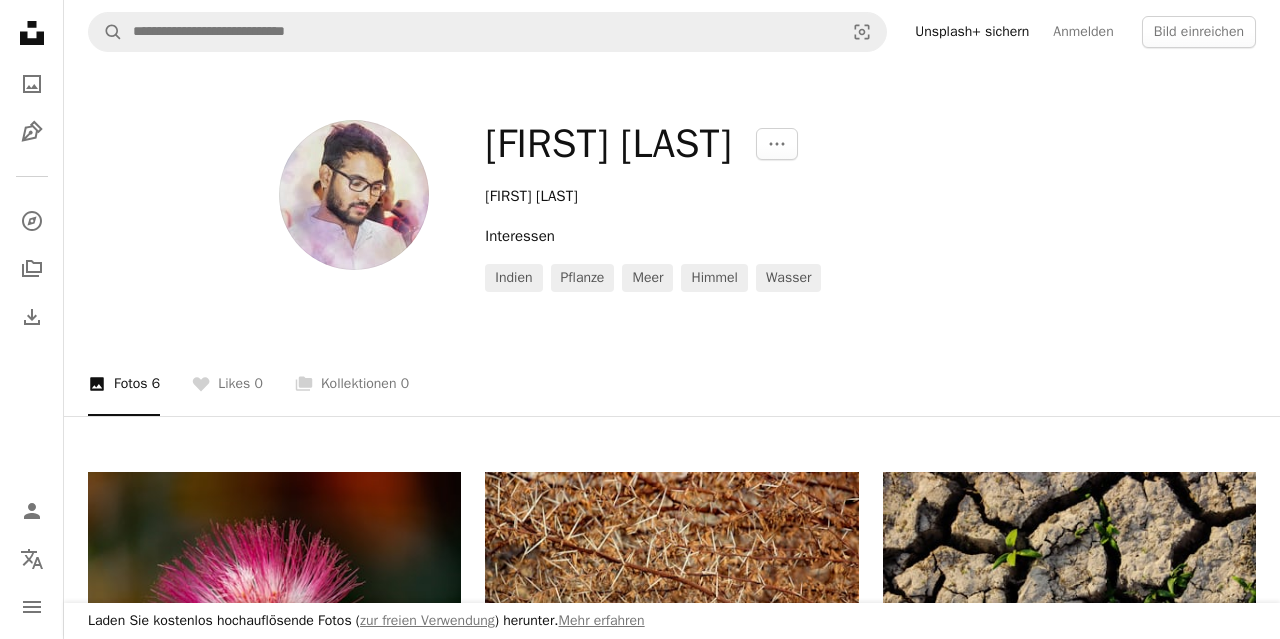 drag, startPoint x: 783, startPoint y: 146, endPoint x: 480, endPoint y: 153, distance: 303.08084 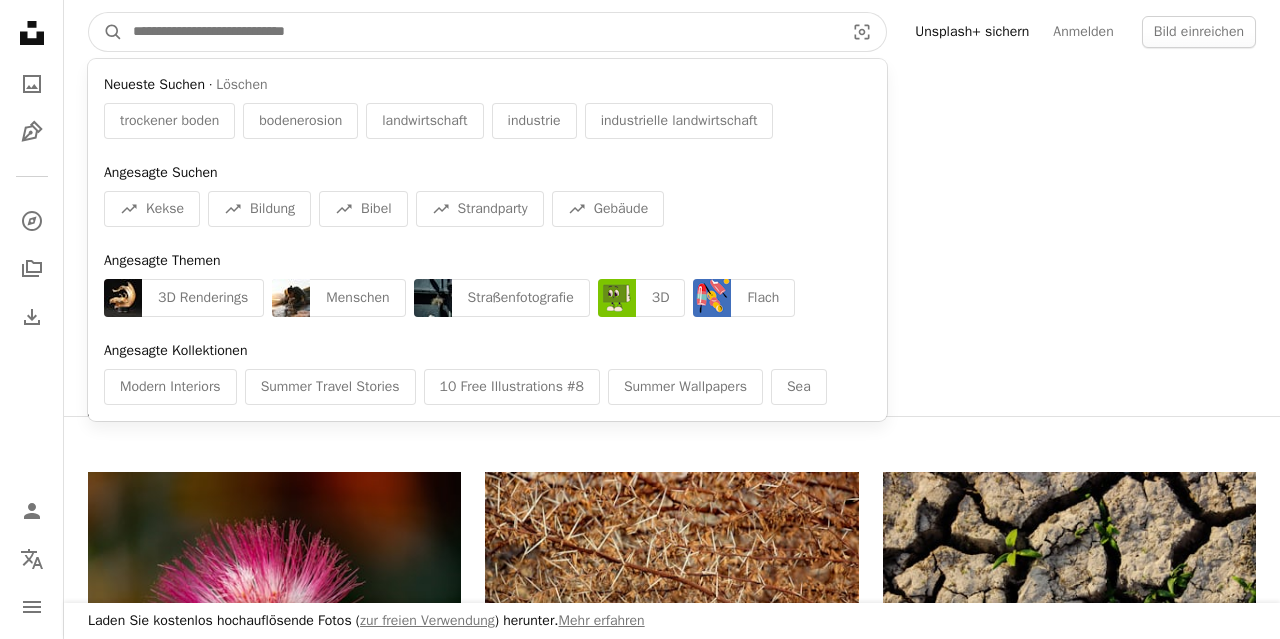 drag, startPoint x: 413, startPoint y: 45, endPoint x: 9, endPoint y: 63, distance: 404.4008 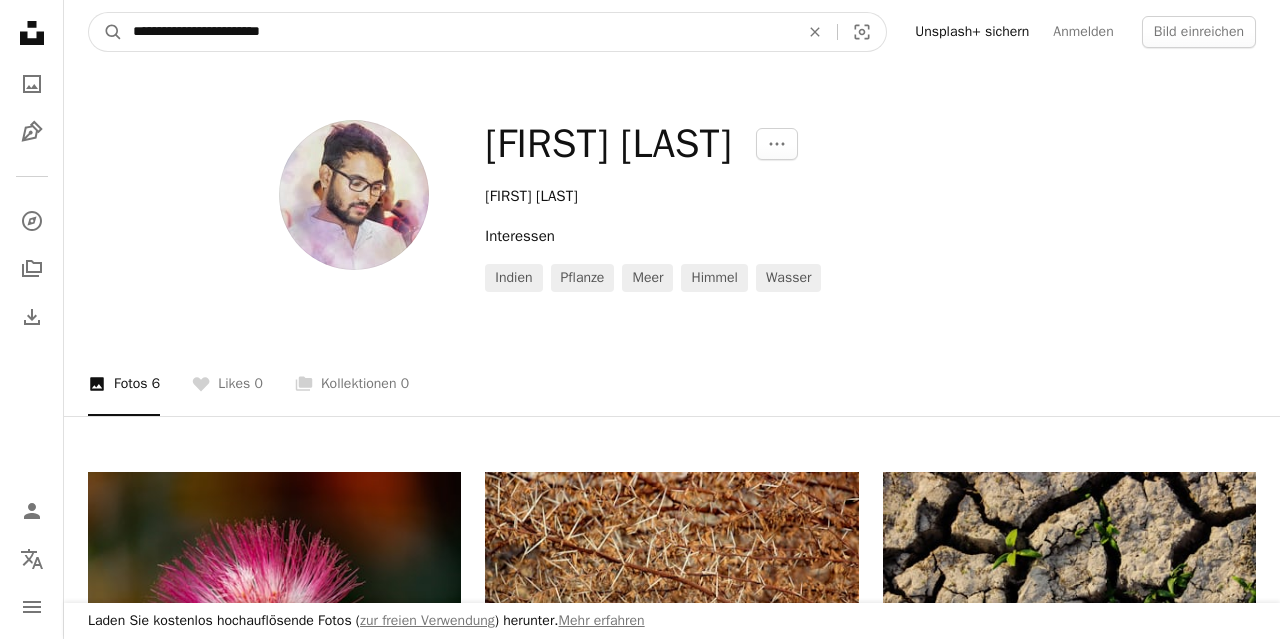 type on "**********" 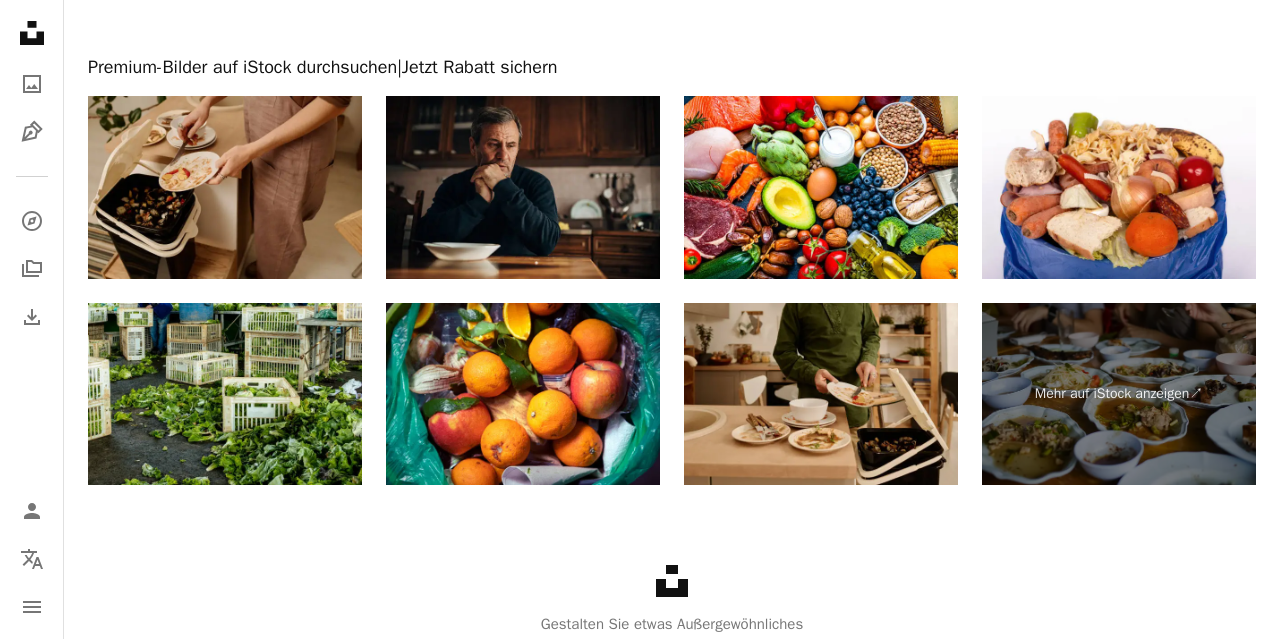 scroll, scrollTop: 3536, scrollLeft: 0, axis: vertical 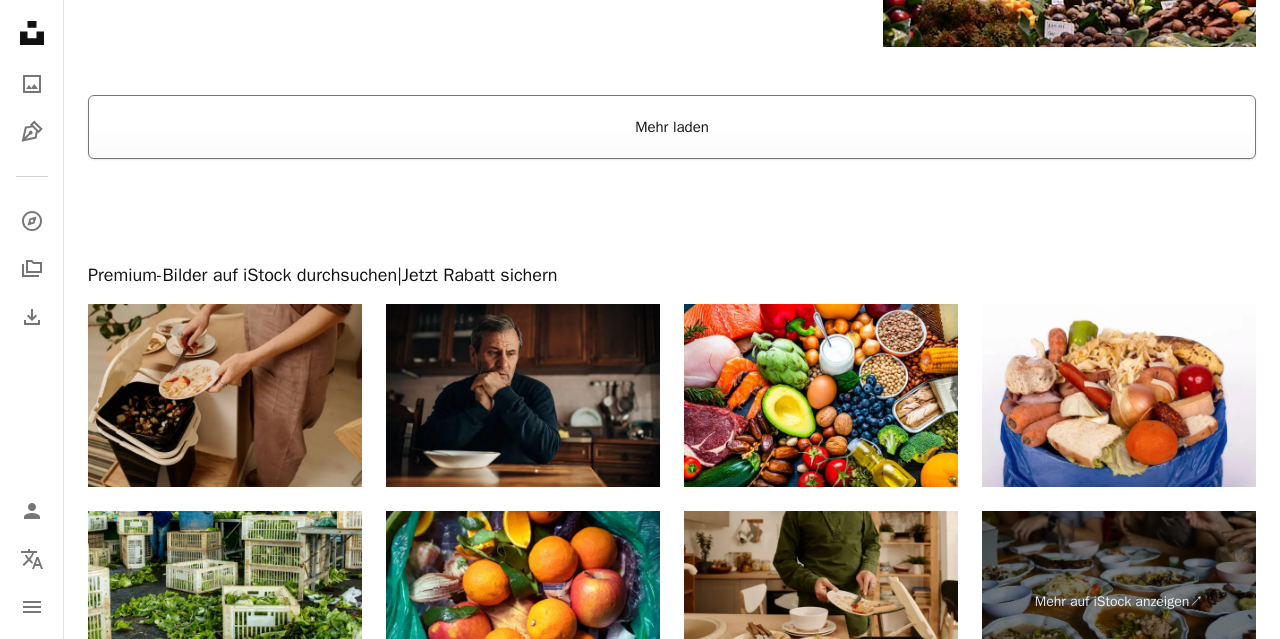 click on "Mehr laden" at bounding box center [672, 127] 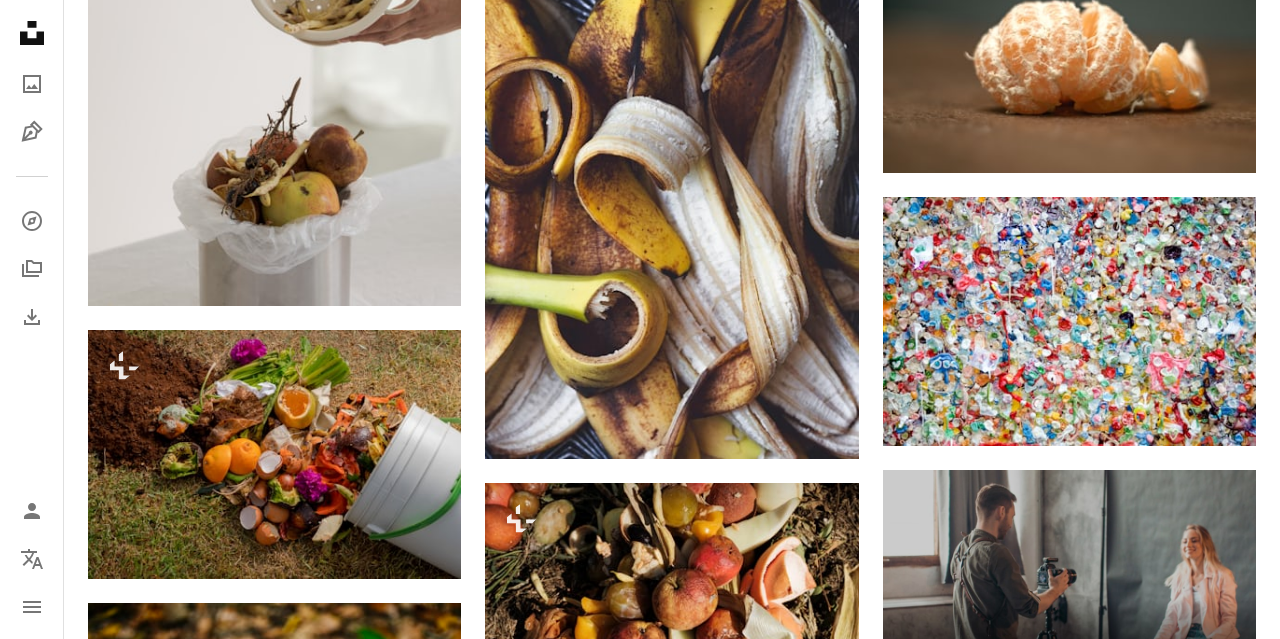 scroll, scrollTop: 7280, scrollLeft: 0, axis: vertical 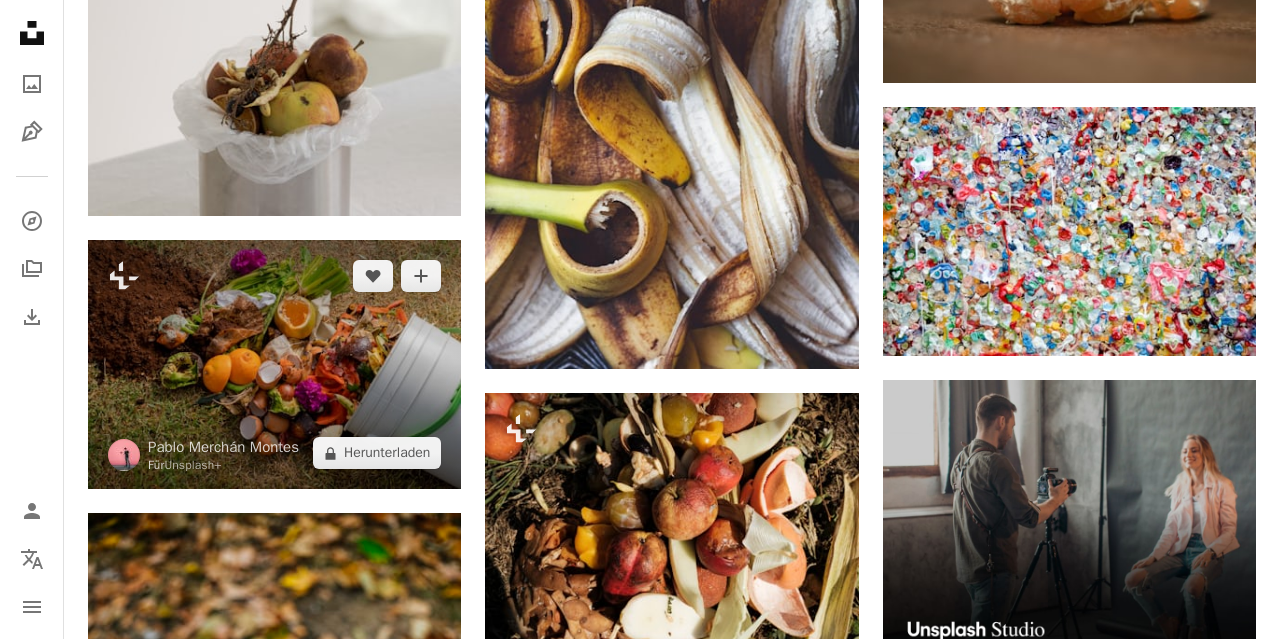 click at bounding box center [274, 364] 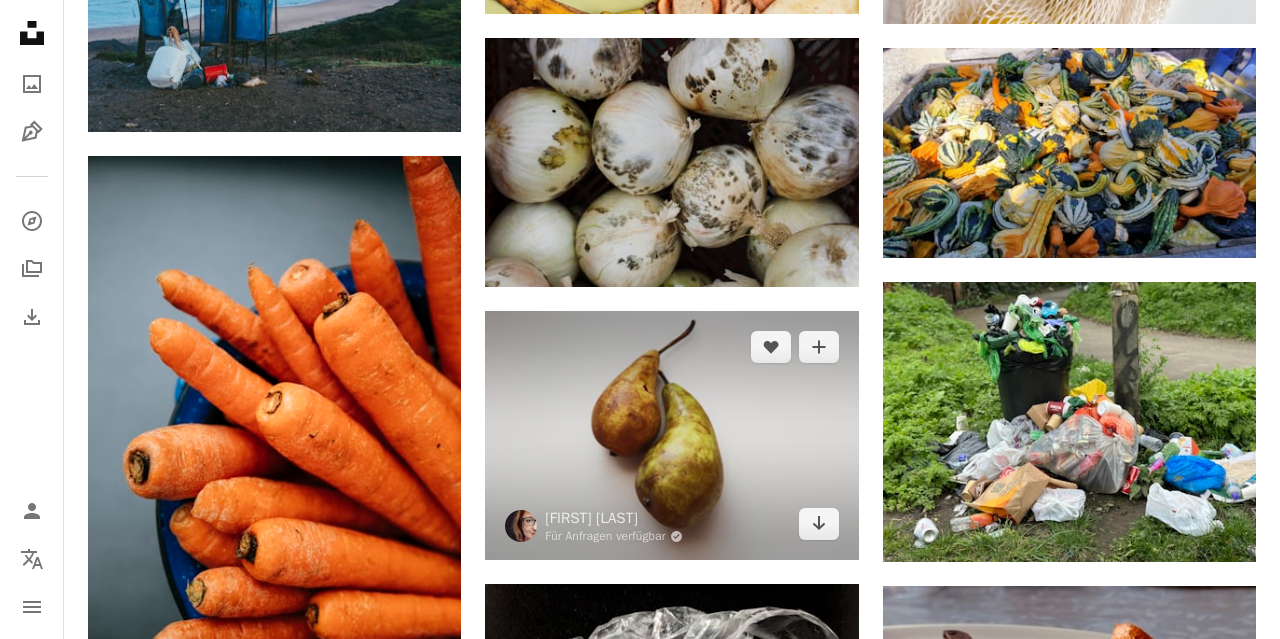 scroll, scrollTop: 8736, scrollLeft: 0, axis: vertical 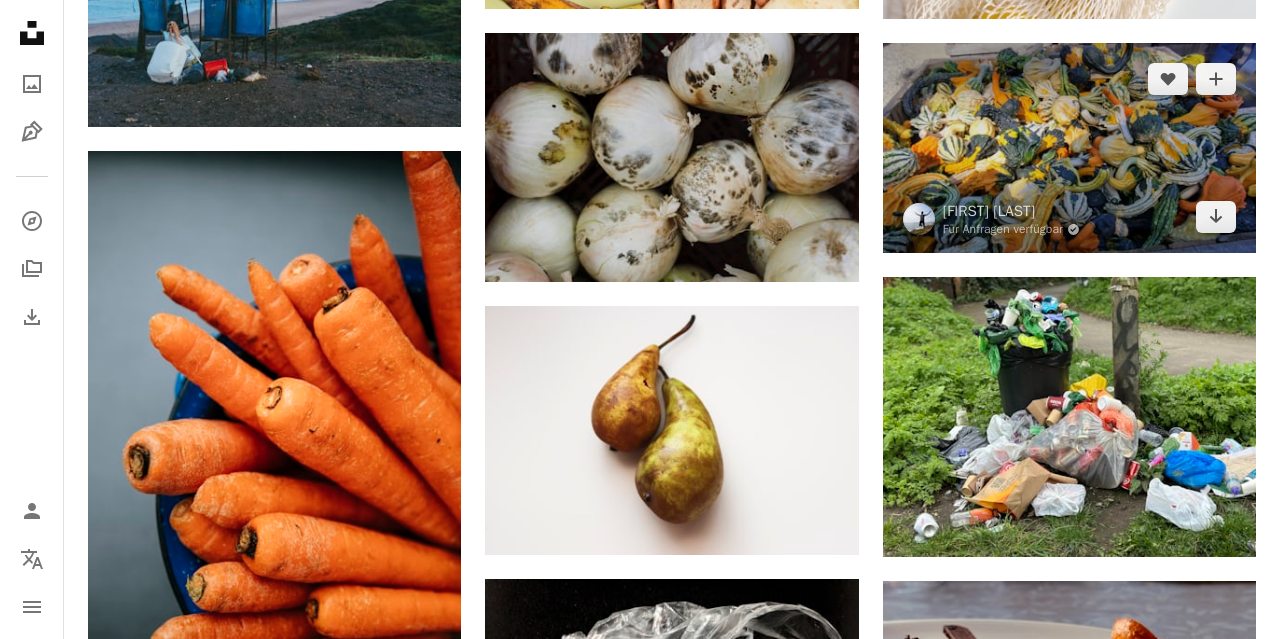 click at bounding box center [1069, 148] 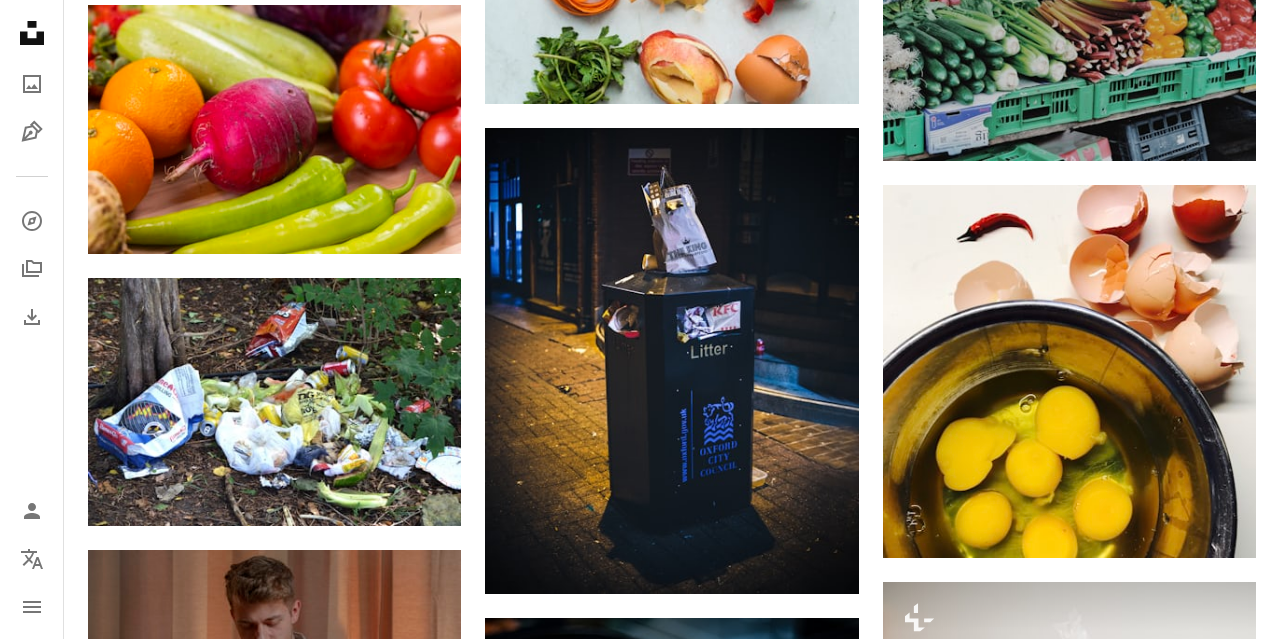 scroll, scrollTop: 9984, scrollLeft: 0, axis: vertical 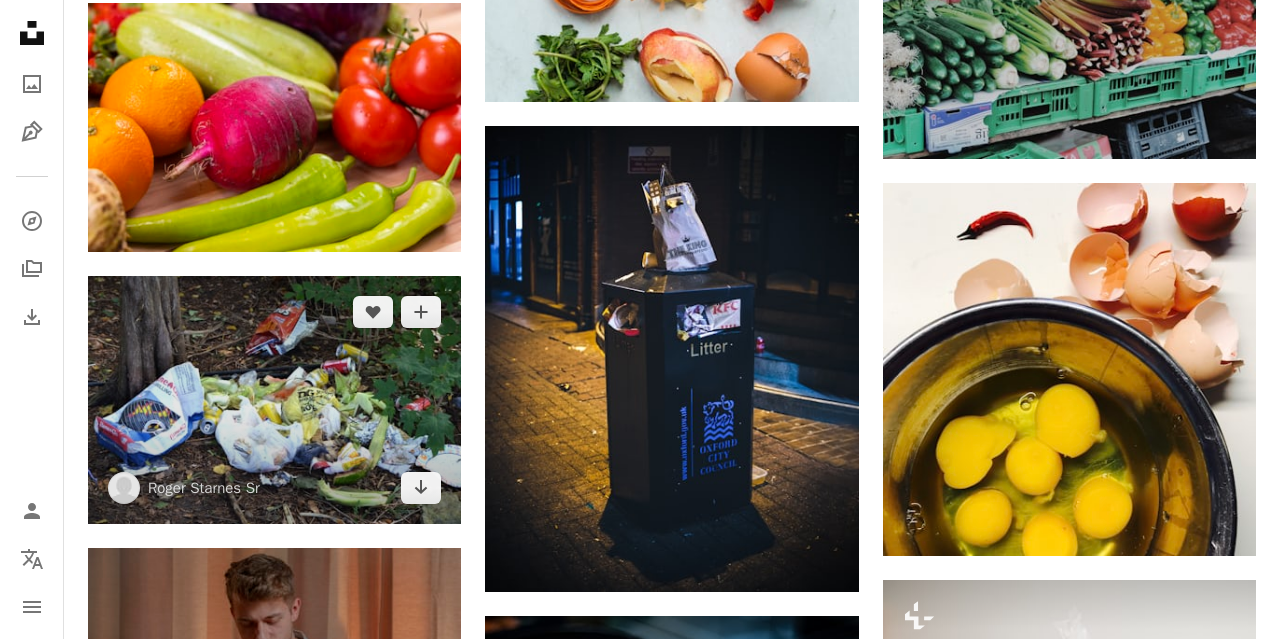 click at bounding box center [274, 399] 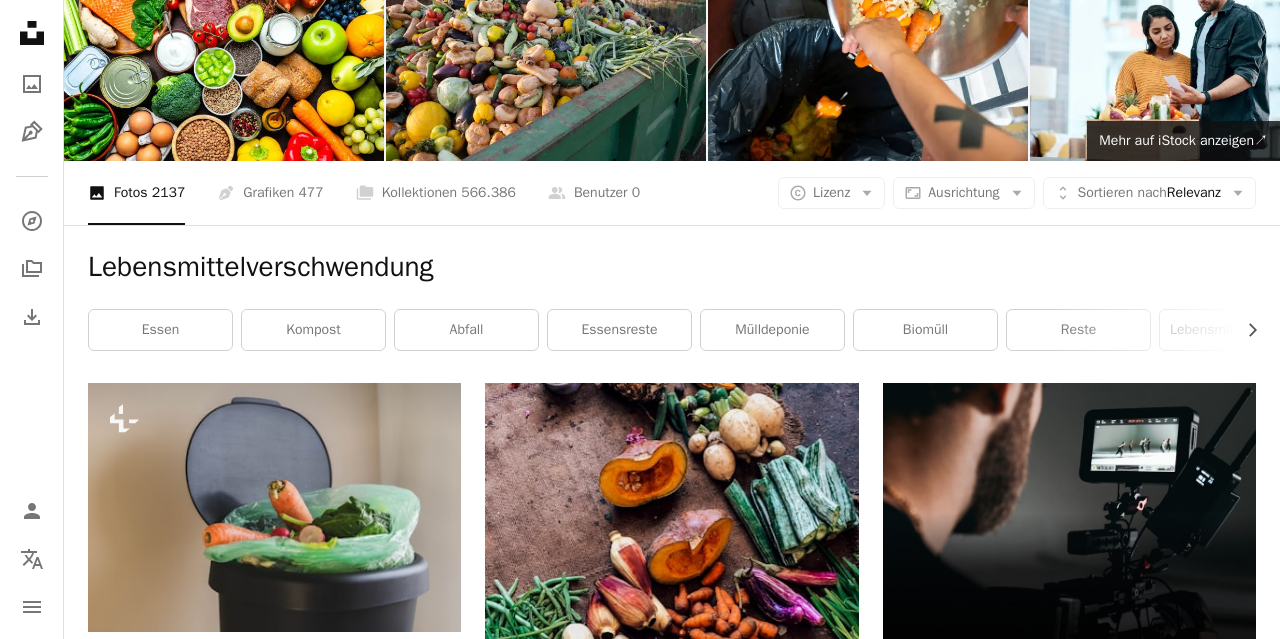 scroll, scrollTop: 0, scrollLeft: 0, axis: both 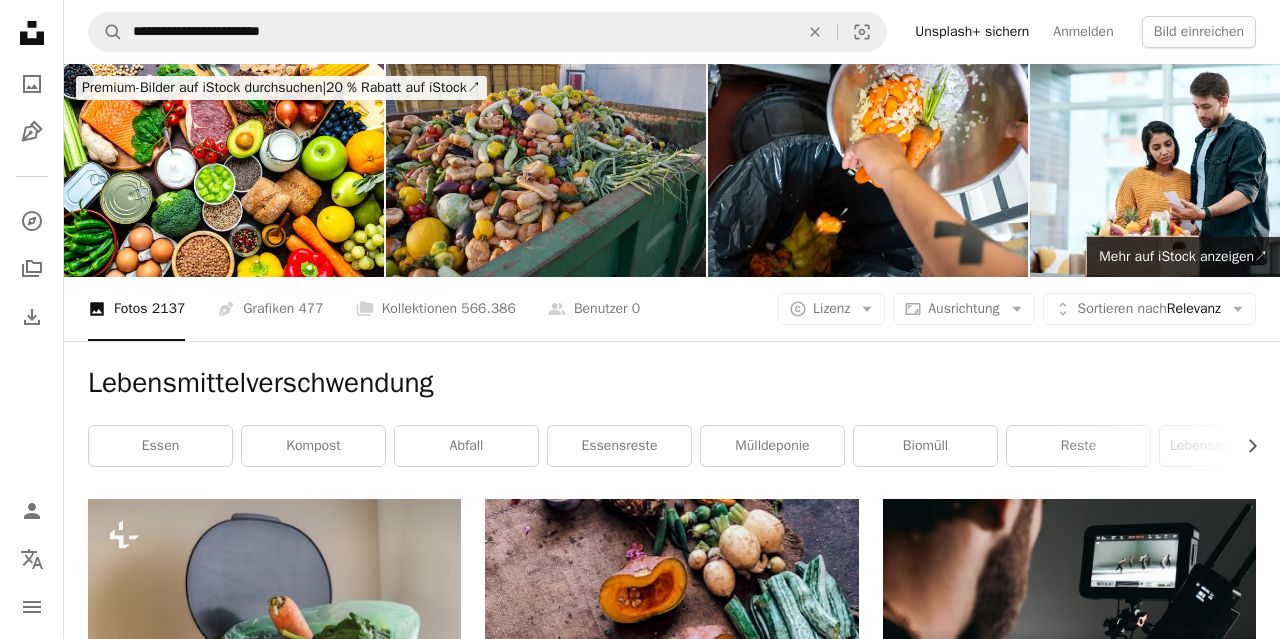 click at bounding box center [546, 170] 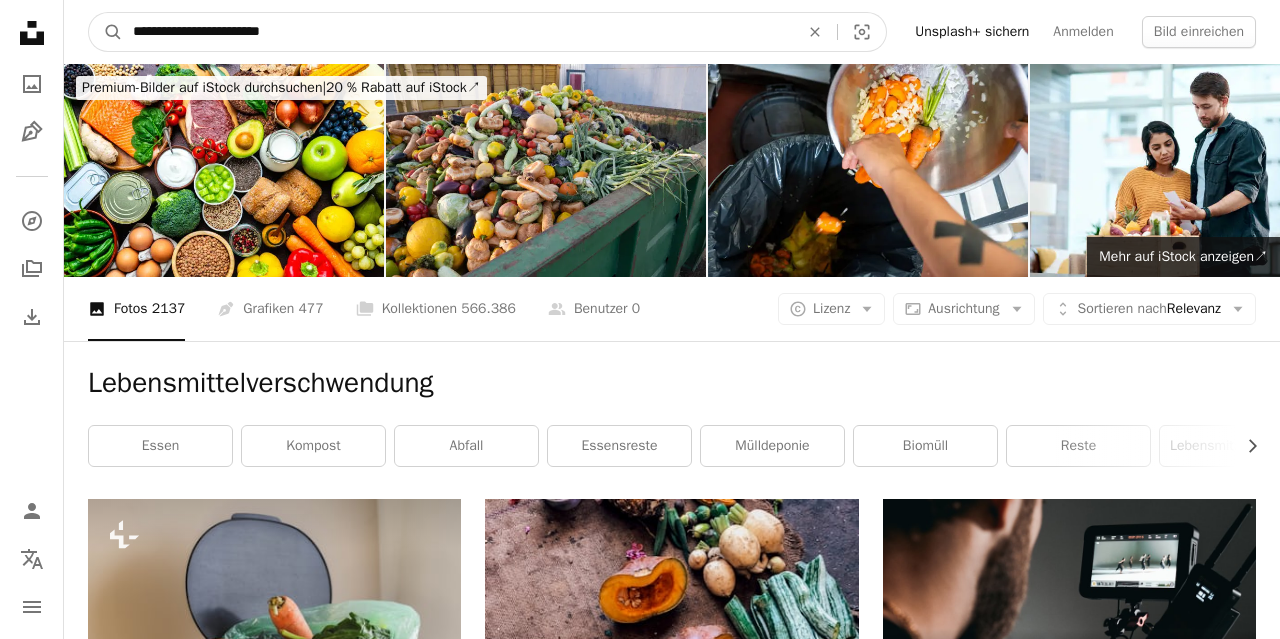 click on "**********" at bounding box center (458, 32) 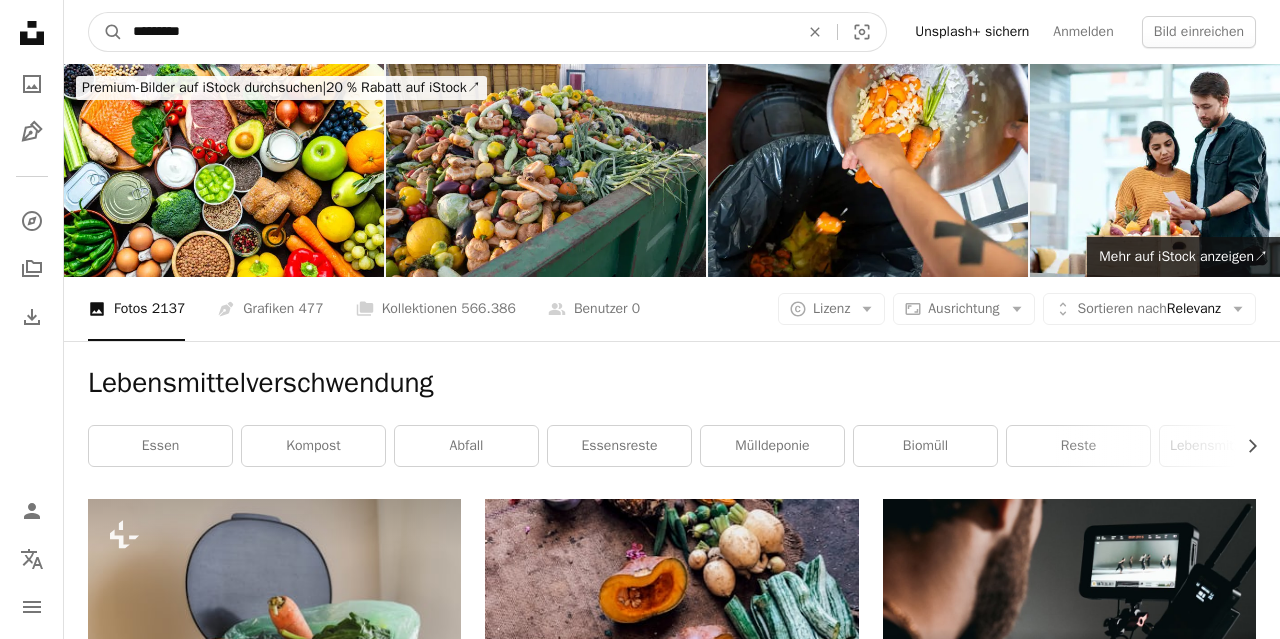 type on "*********" 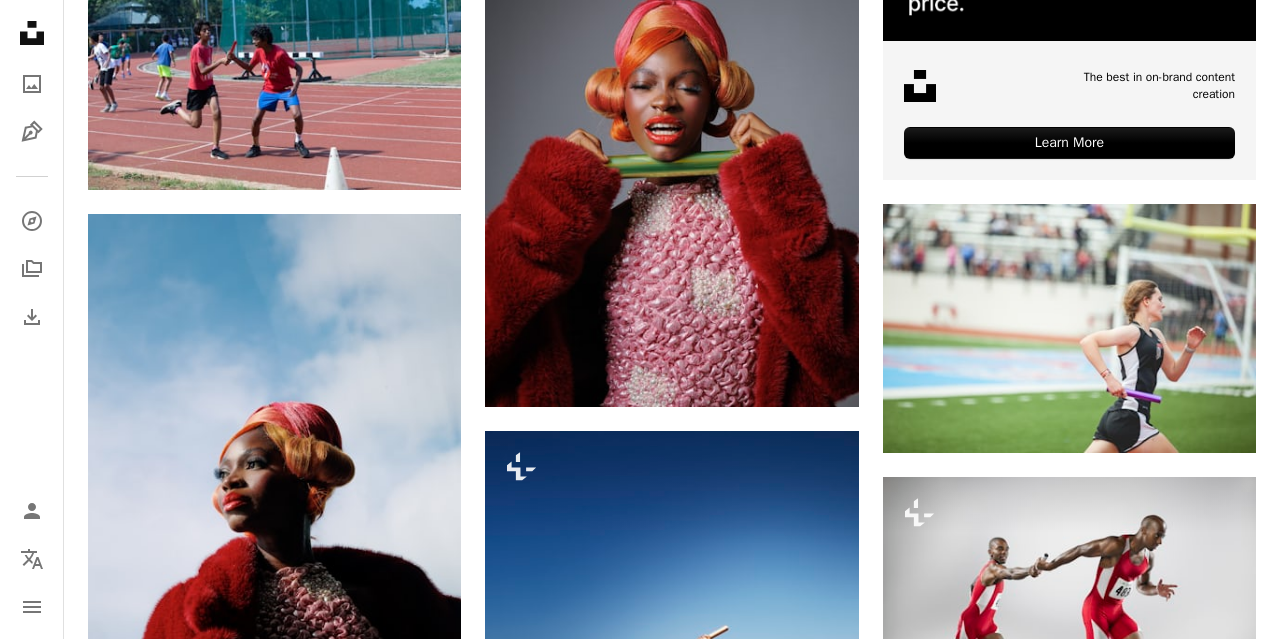 scroll, scrollTop: 0, scrollLeft: 0, axis: both 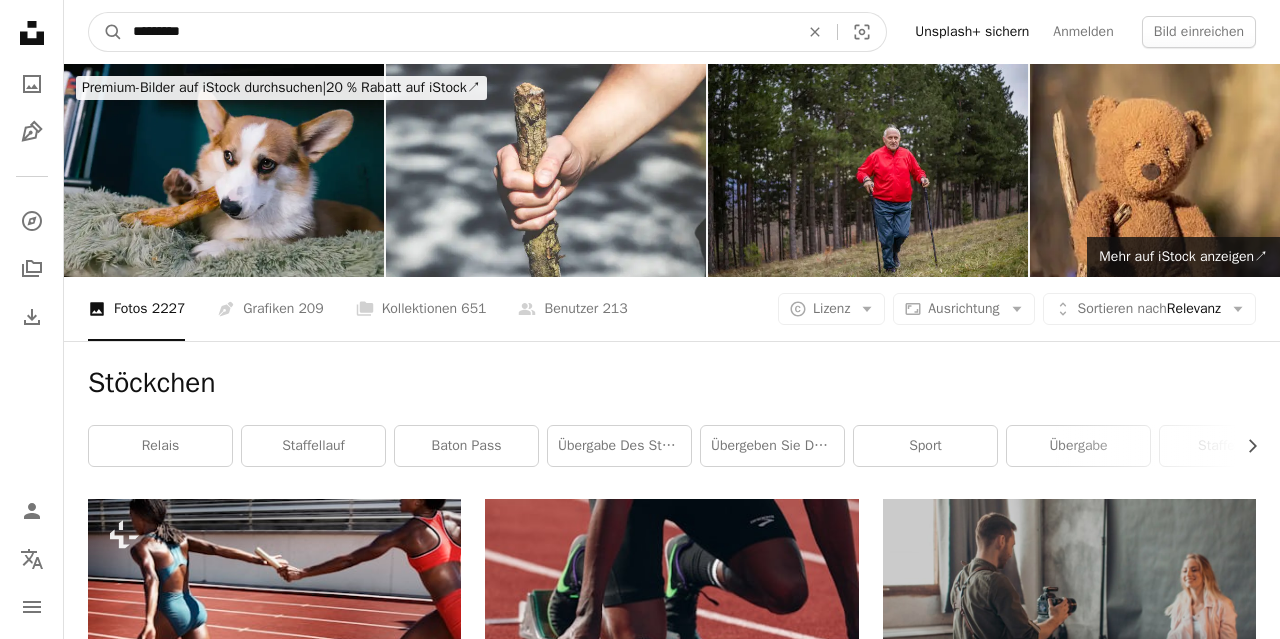 click on "*********" at bounding box center [458, 32] 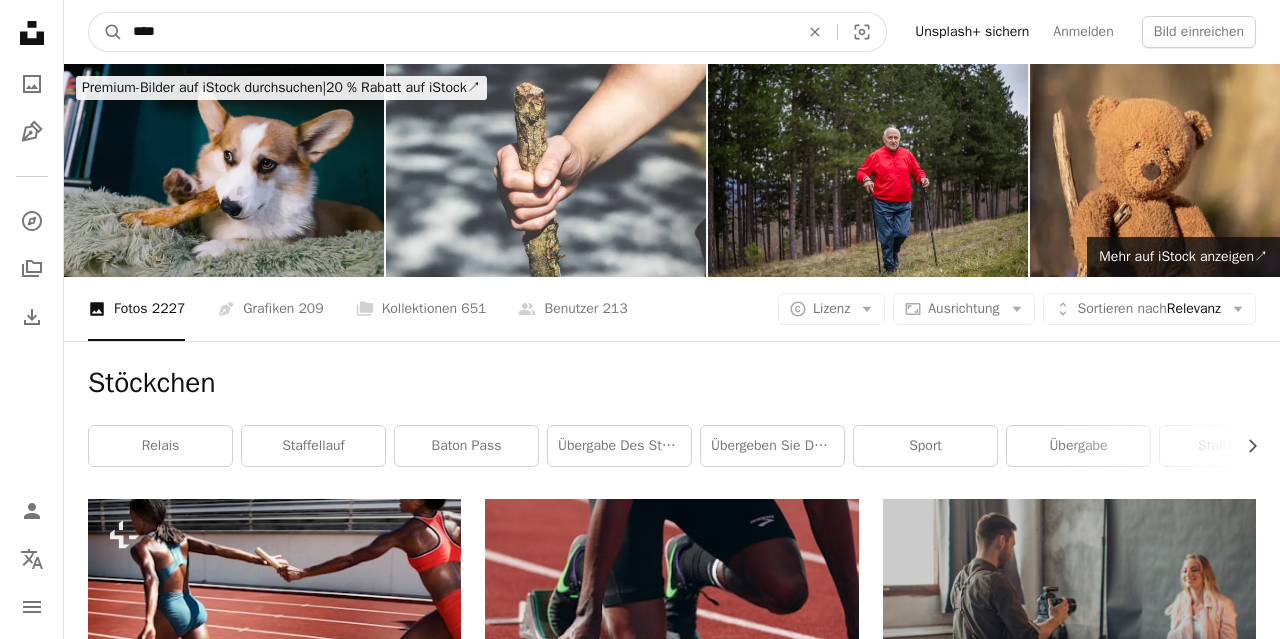 type on "****" 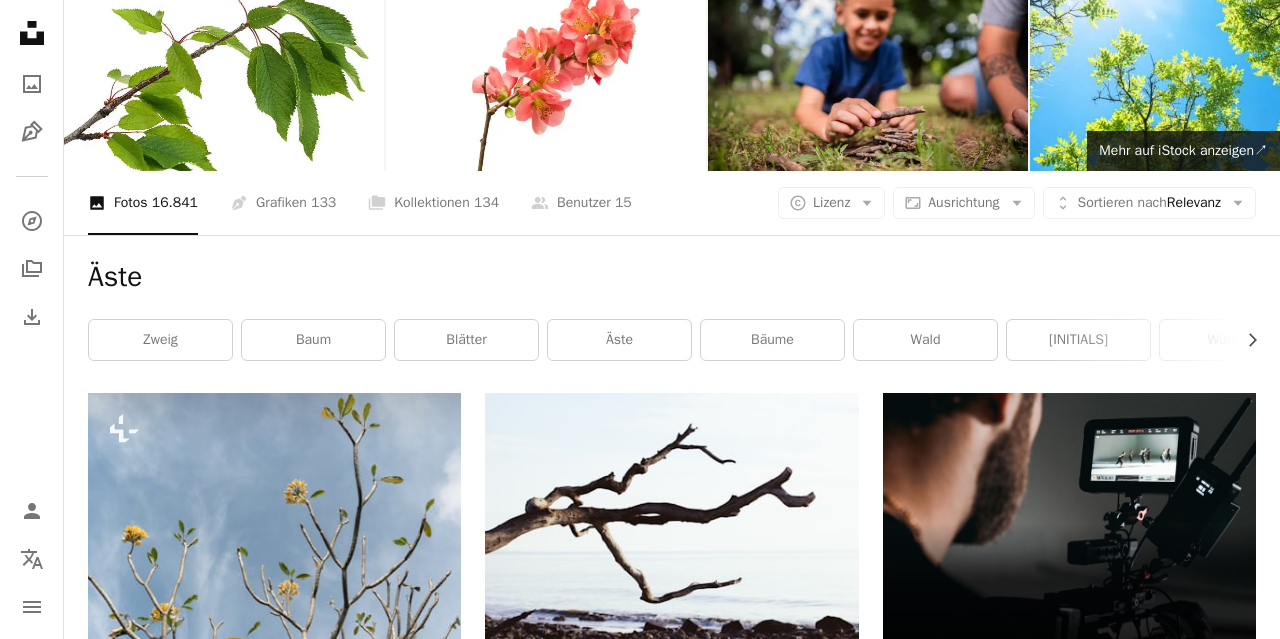 scroll, scrollTop: 0, scrollLeft: 0, axis: both 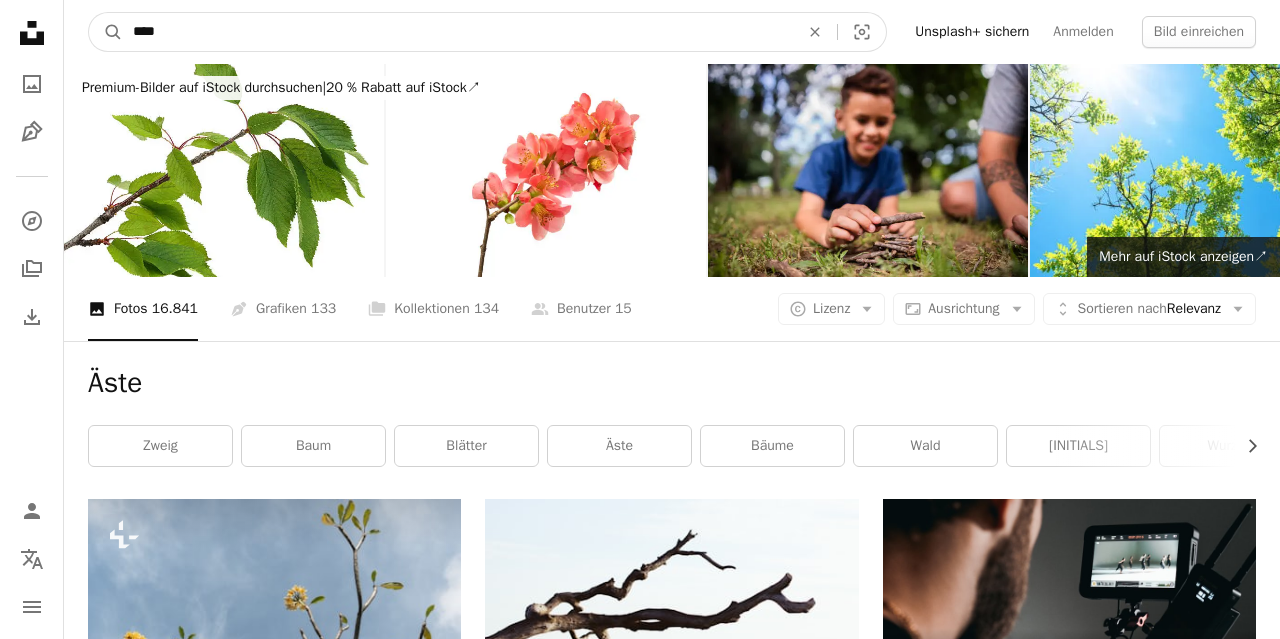 click on "****" at bounding box center (458, 32) 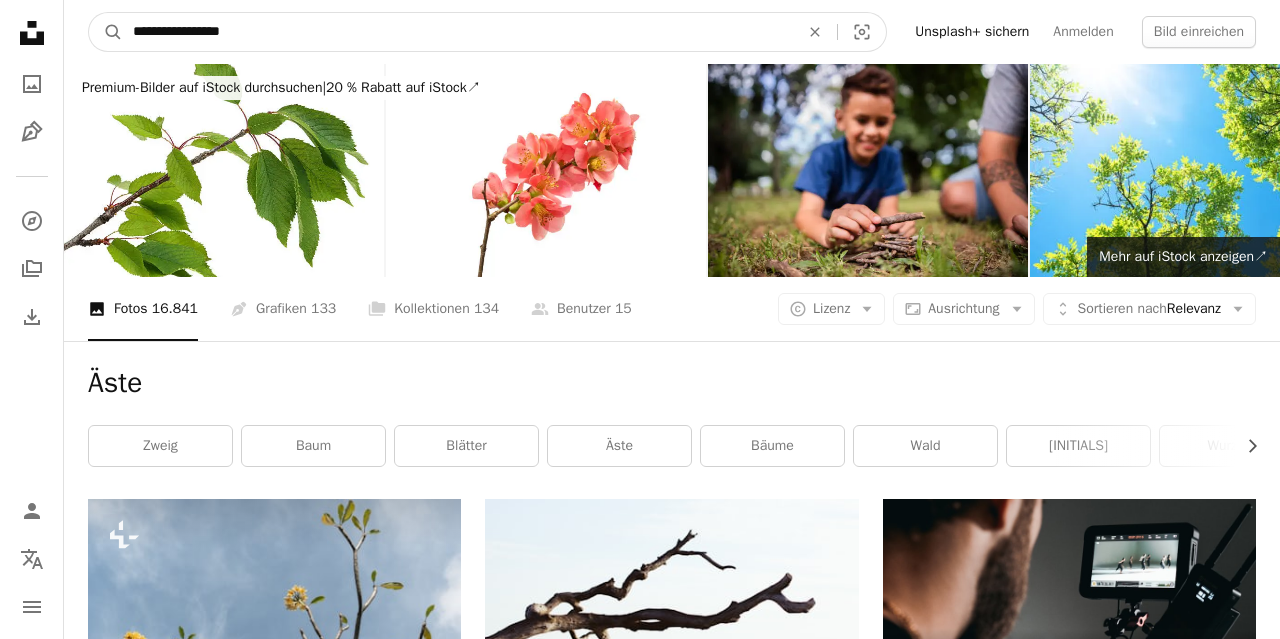 type on "**********" 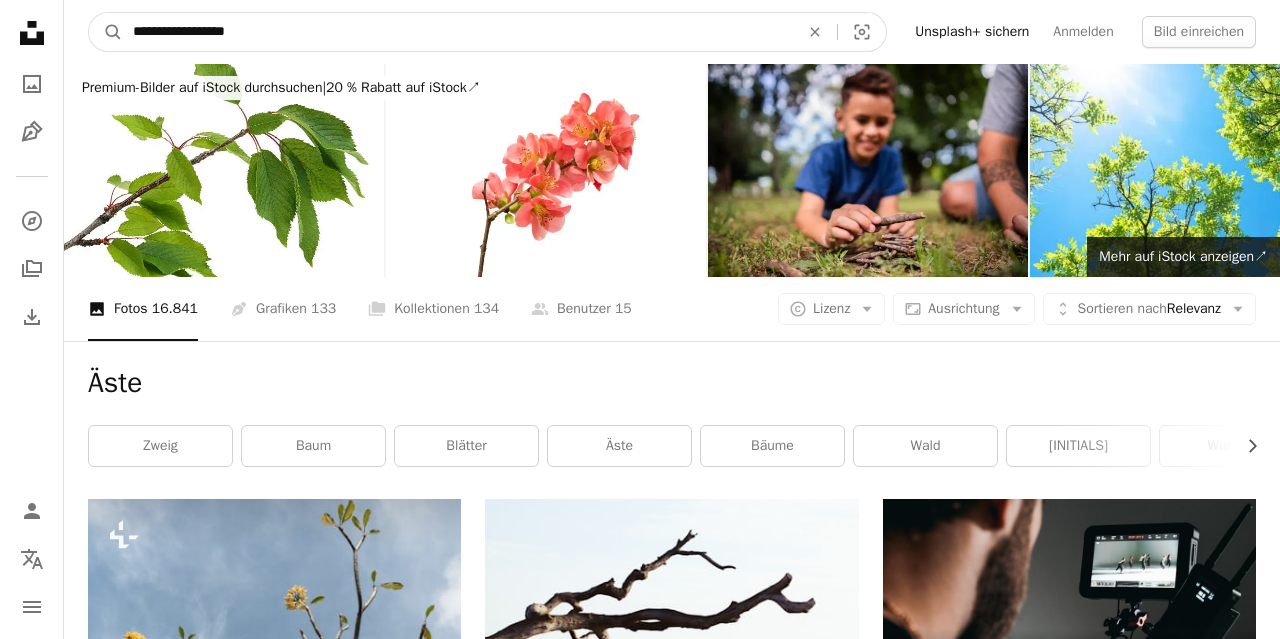 click on "A magnifying glass" at bounding box center [106, 32] 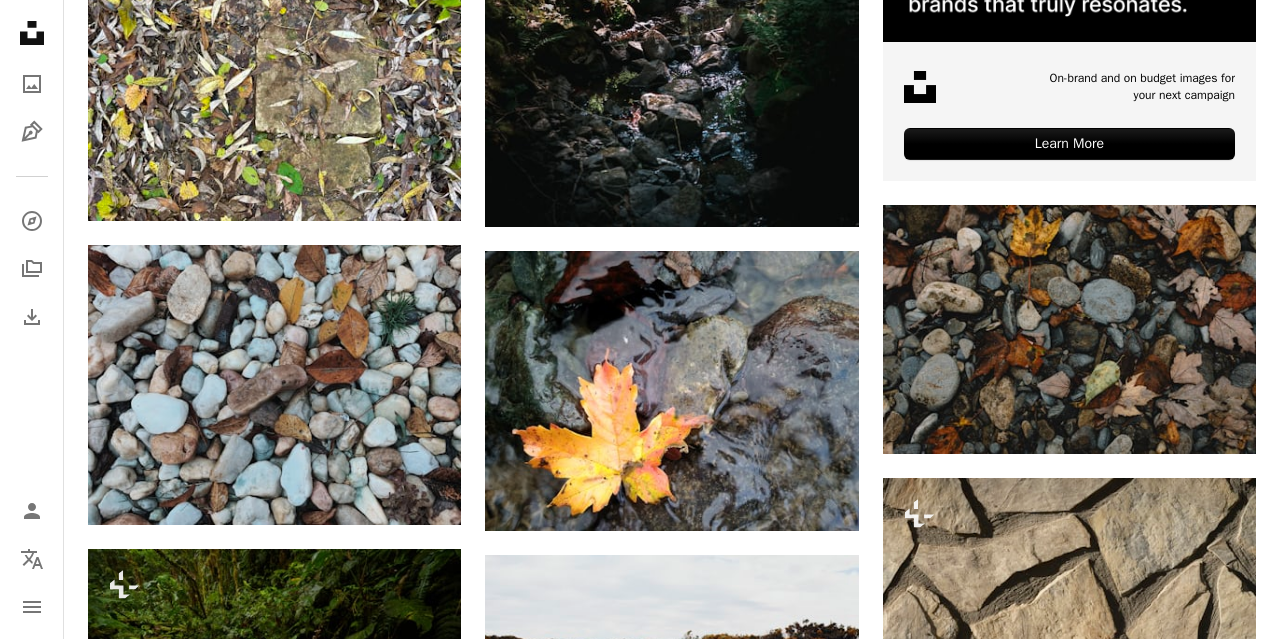 scroll, scrollTop: 832, scrollLeft: 0, axis: vertical 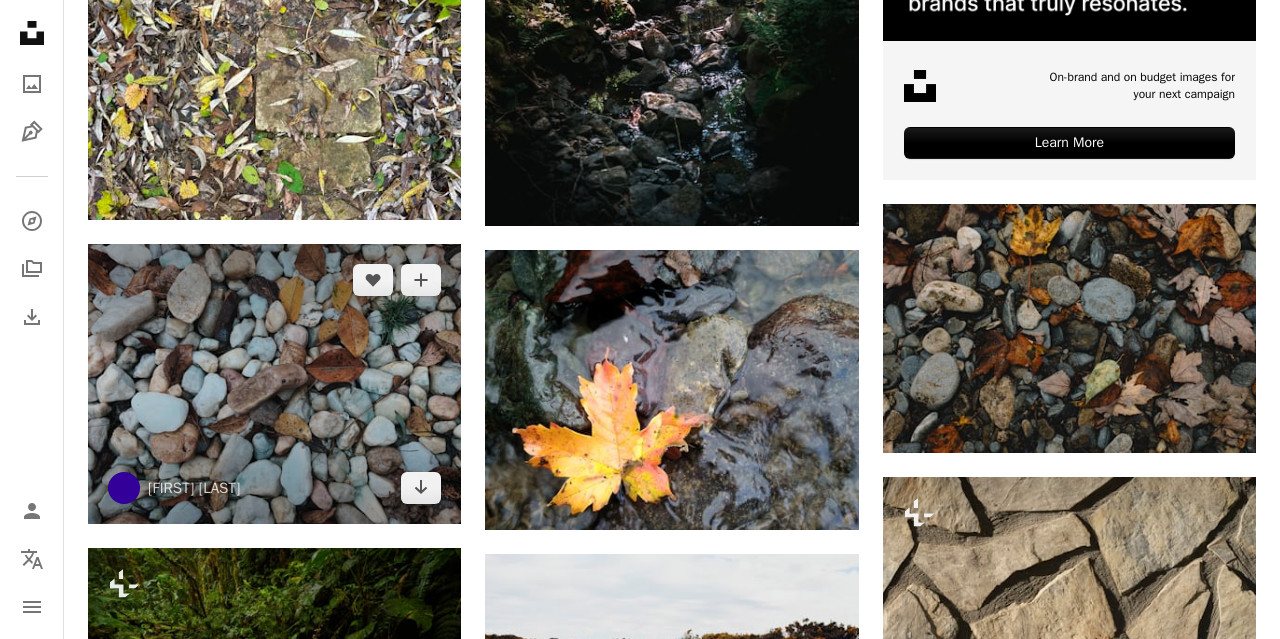click at bounding box center (274, 383) 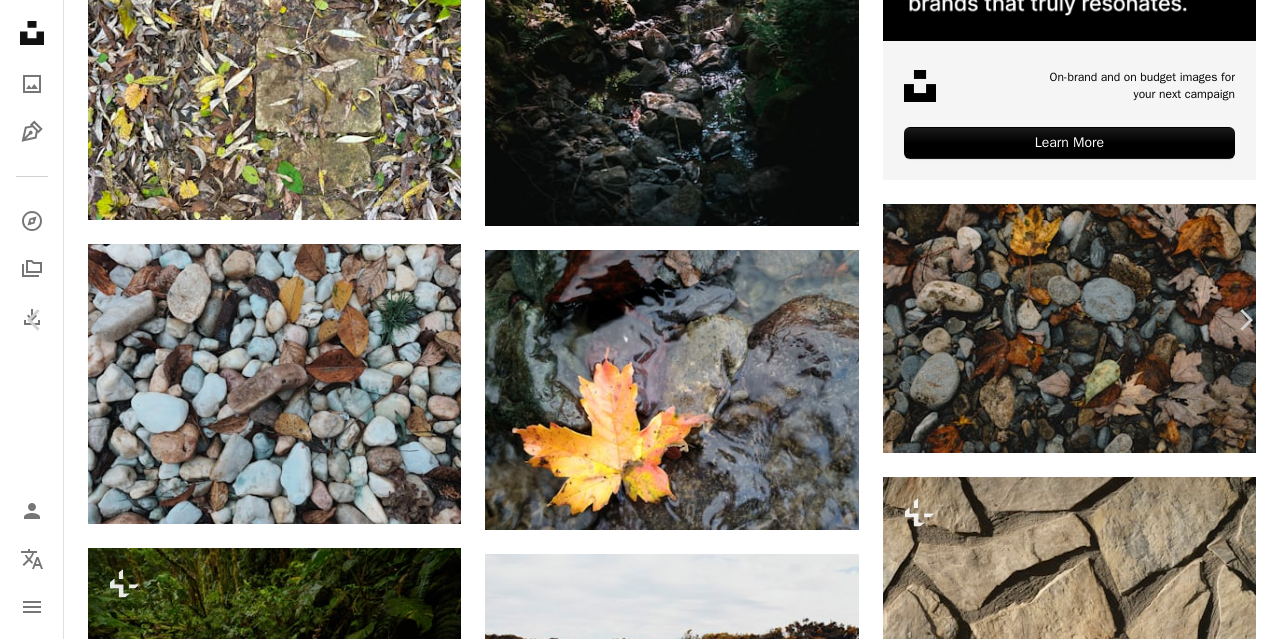 click on "[FIRST] [LAST]" at bounding box center [180, 3704] 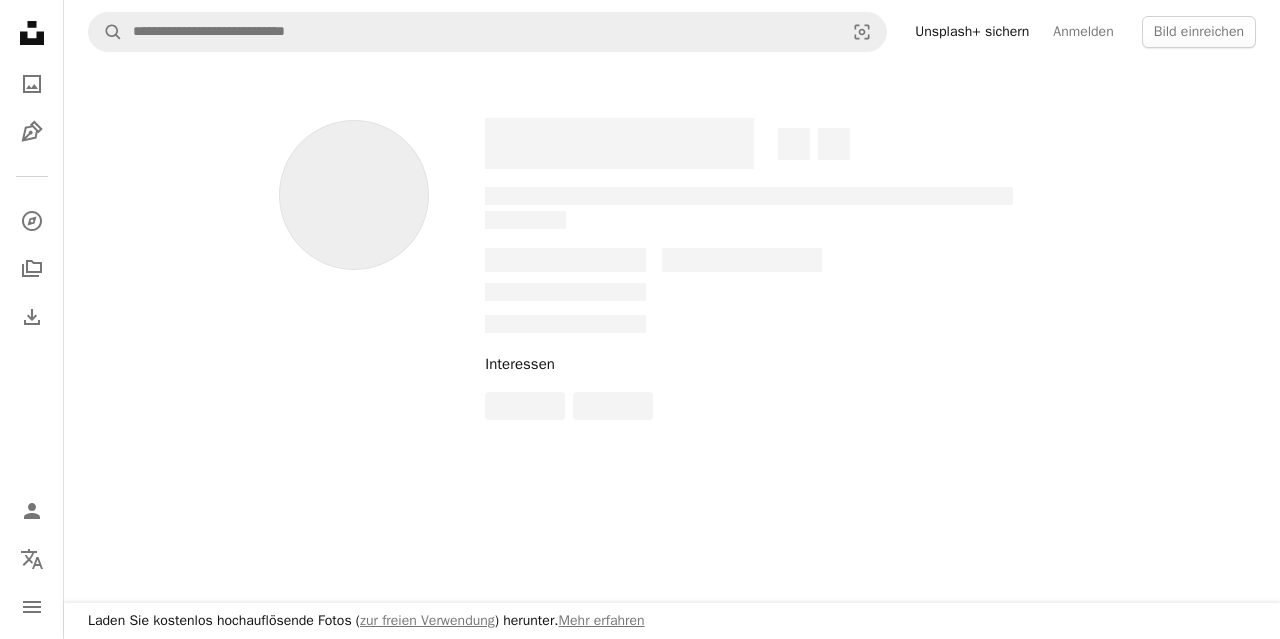 scroll, scrollTop: 0, scrollLeft: 0, axis: both 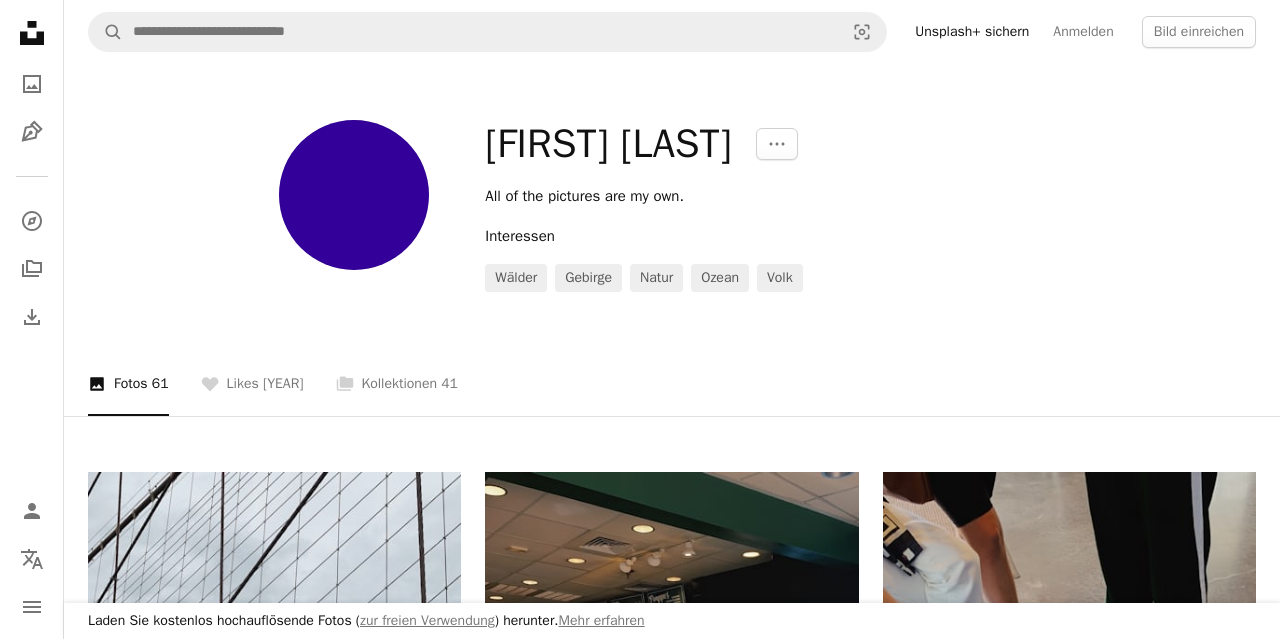 click on "[FIRST] [LAST]" at bounding box center [608, 144] 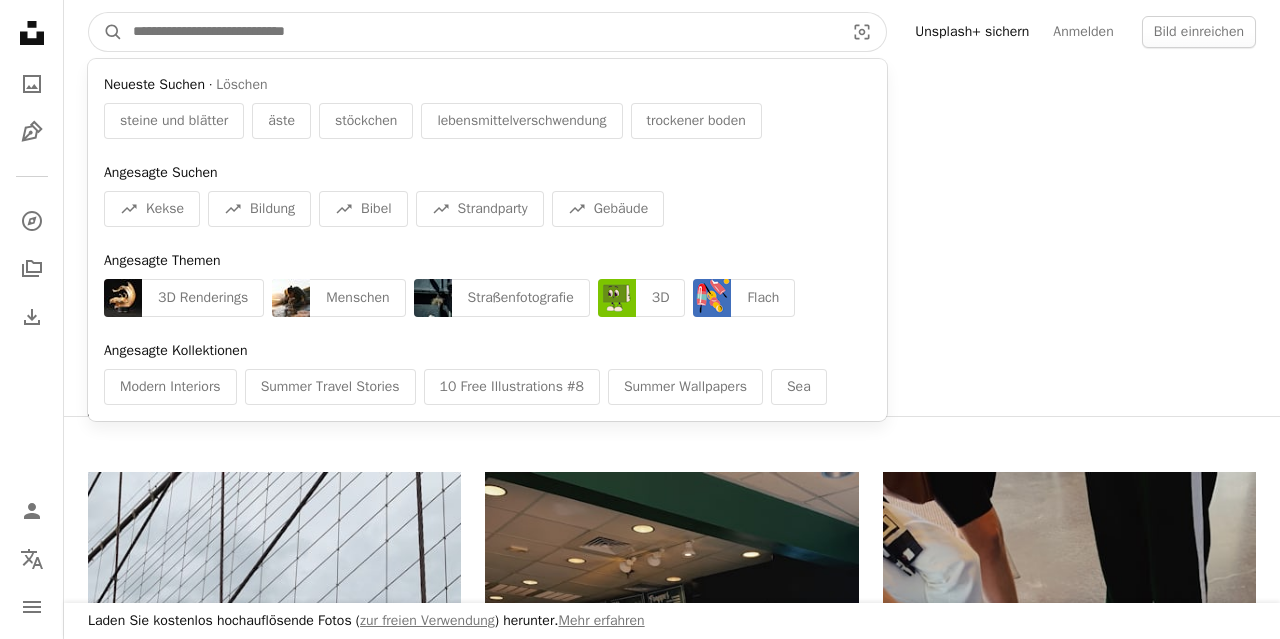 drag, startPoint x: 418, startPoint y: 44, endPoint x: 23, endPoint y: 11, distance: 396.3761 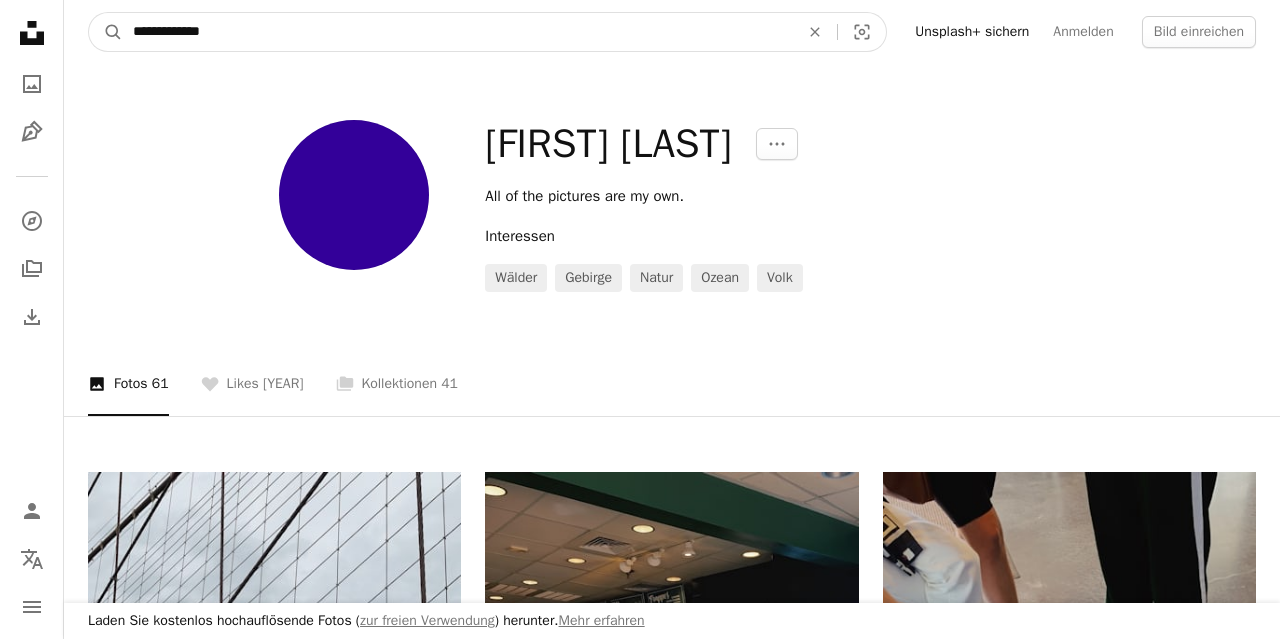 type on "**********" 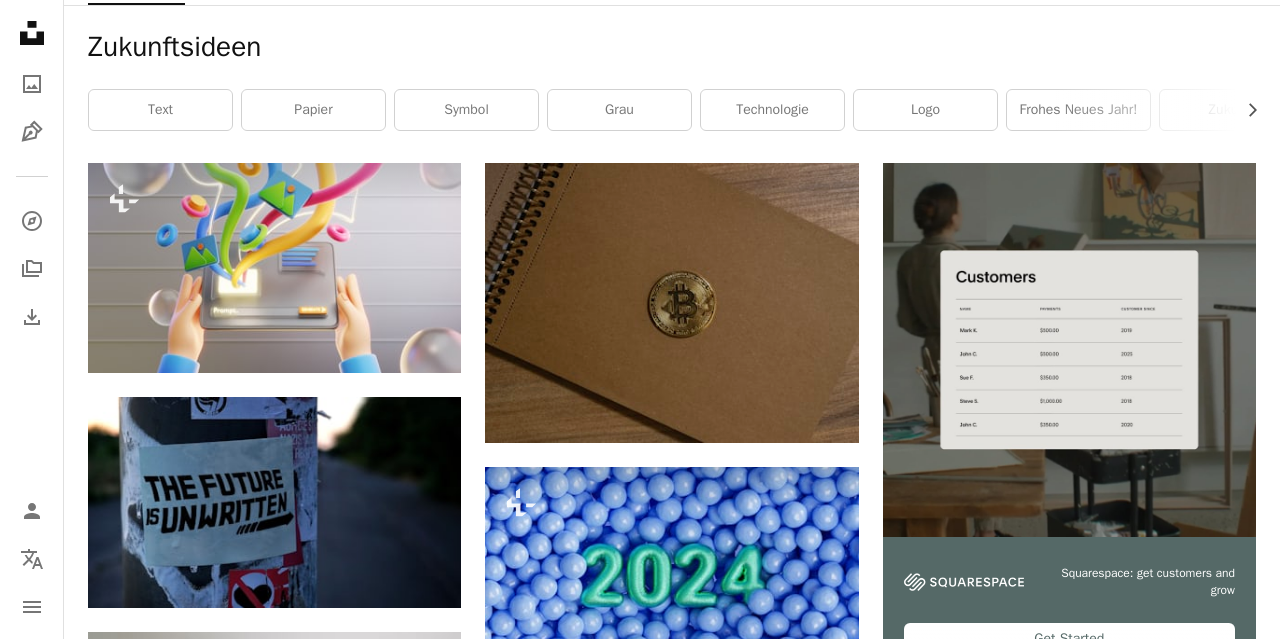 scroll, scrollTop: 0, scrollLeft: 0, axis: both 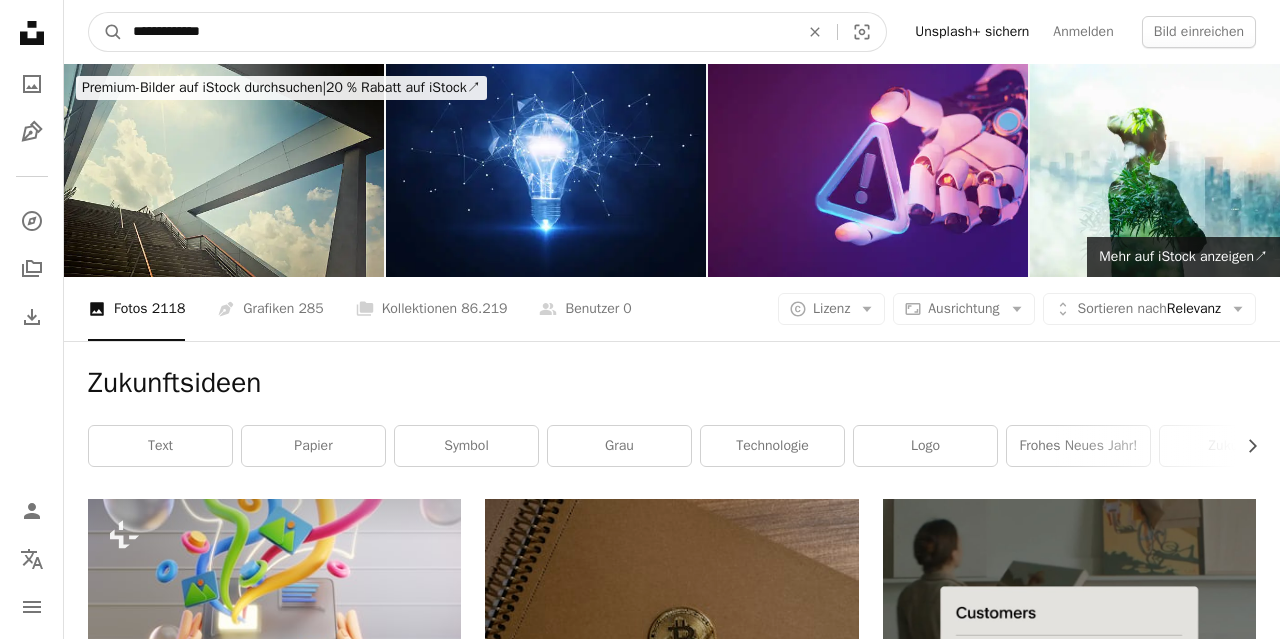 click on "**********" at bounding box center [458, 32] 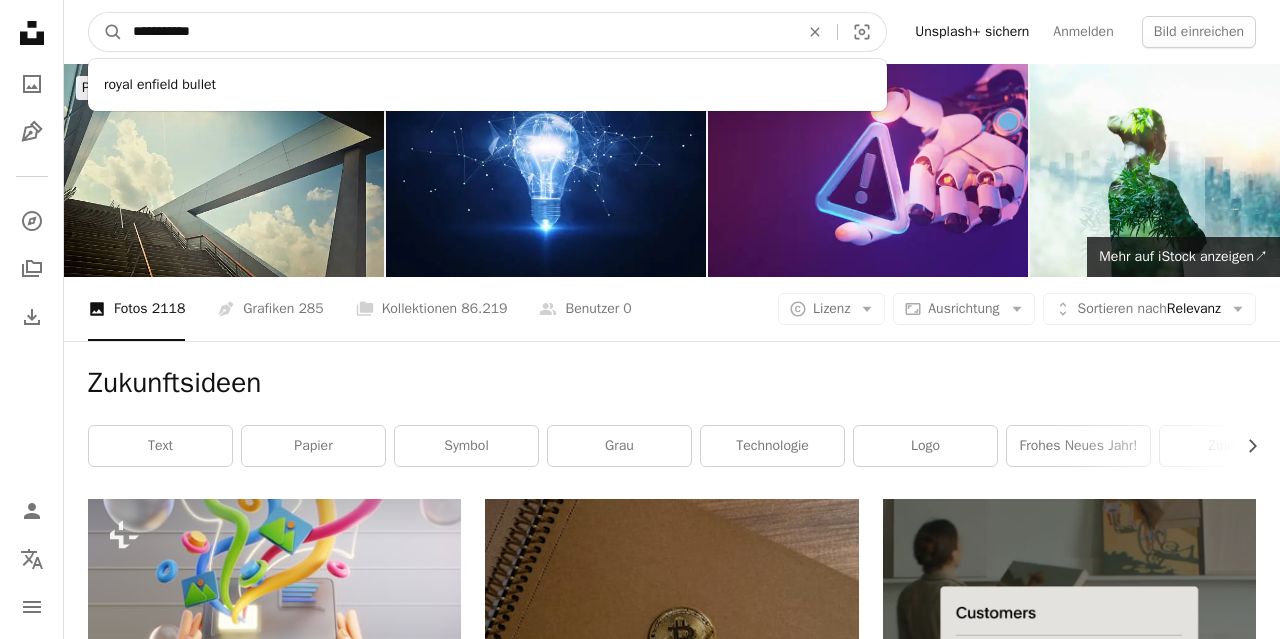 type on "**********" 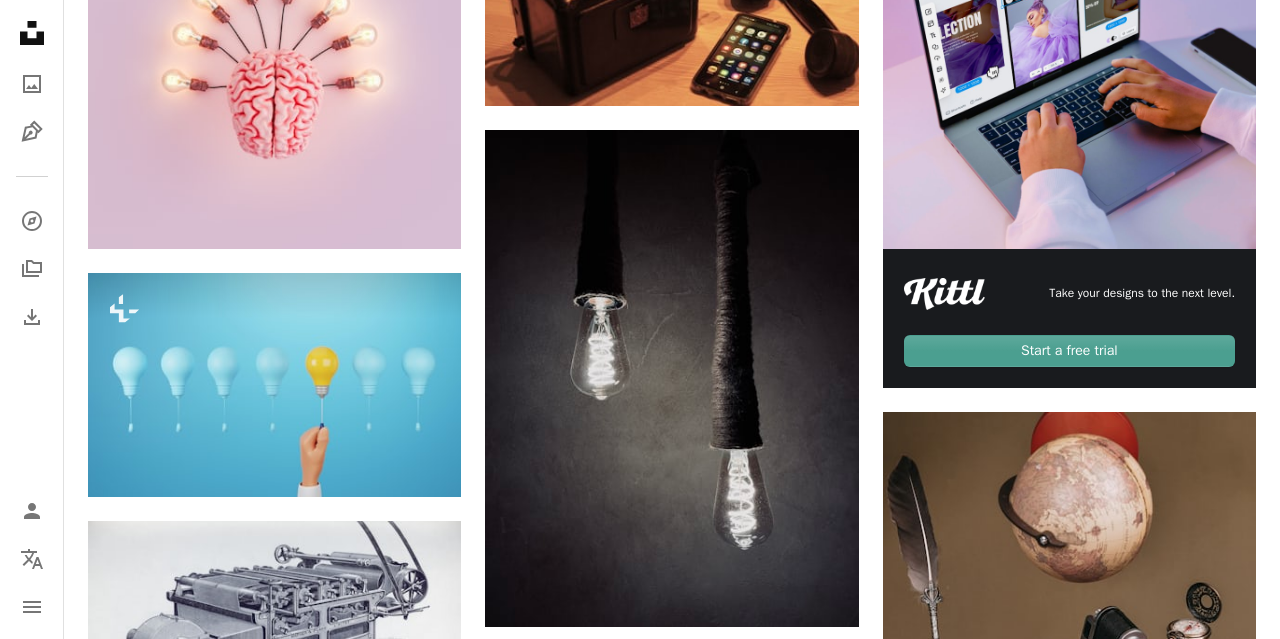 scroll, scrollTop: 0, scrollLeft: 0, axis: both 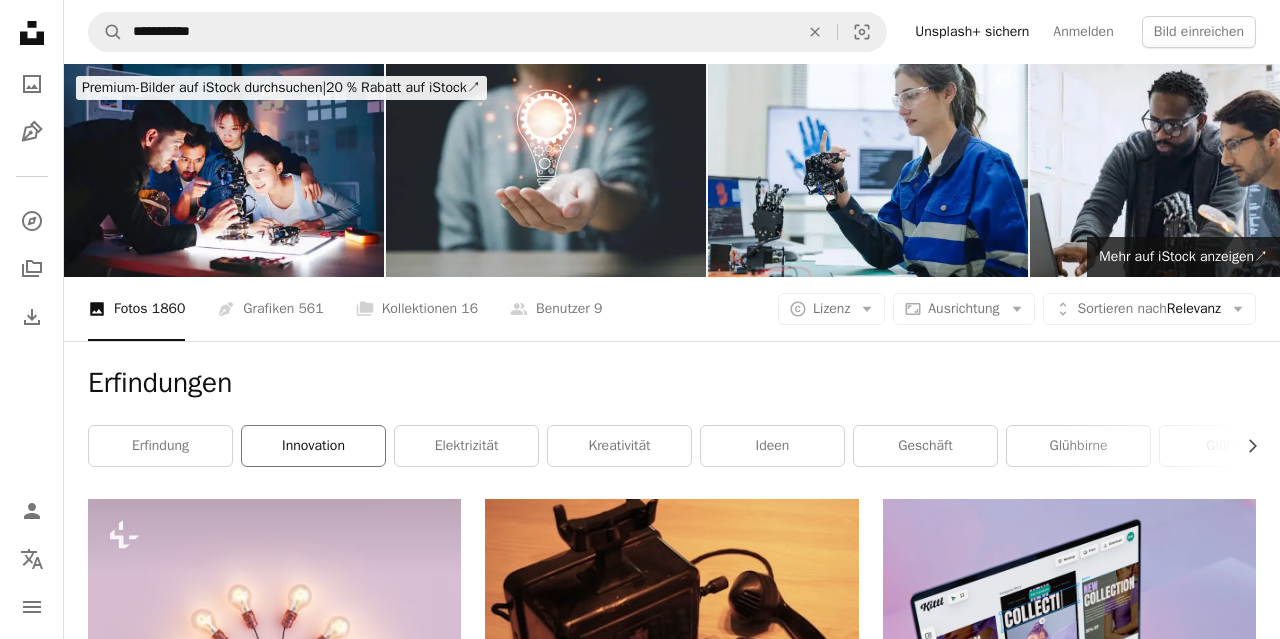 click on "Innovation" at bounding box center (313, 446) 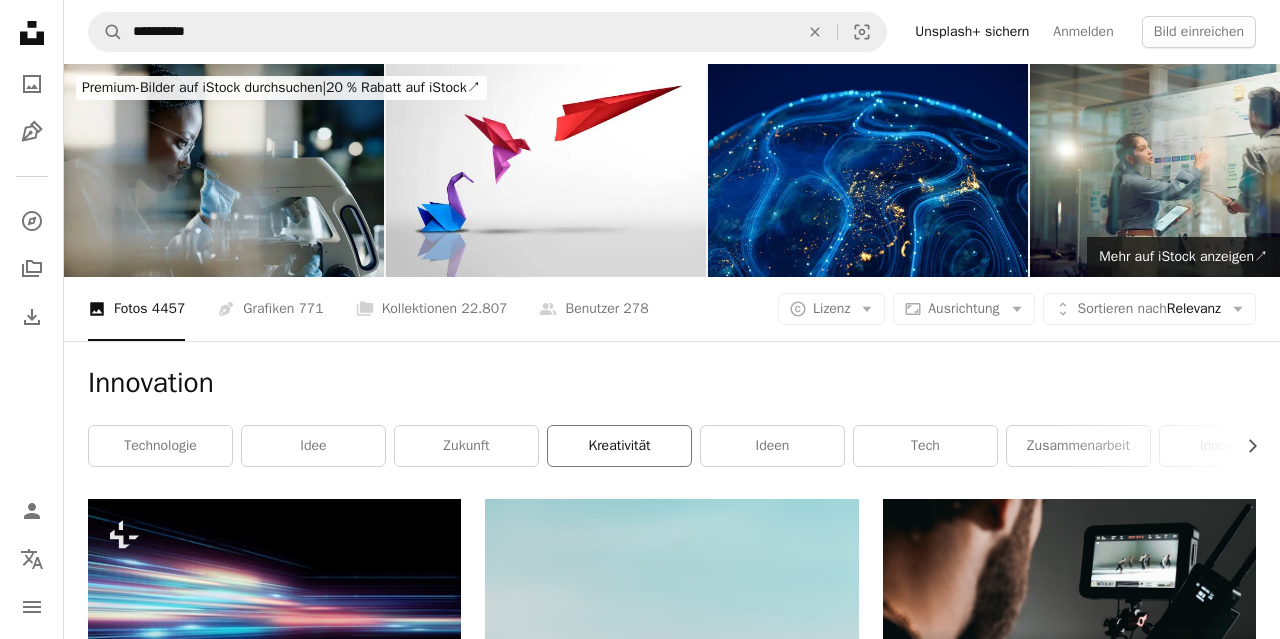 click on "Kreativität" at bounding box center (619, 446) 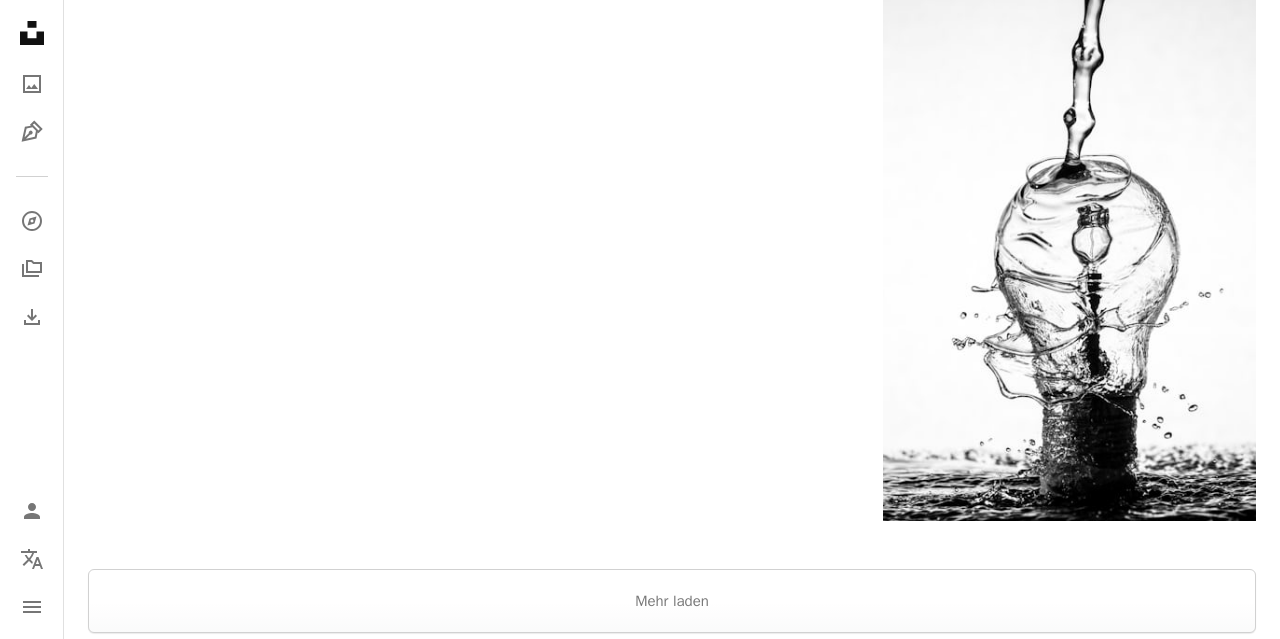 scroll, scrollTop: 3536, scrollLeft: 0, axis: vertical 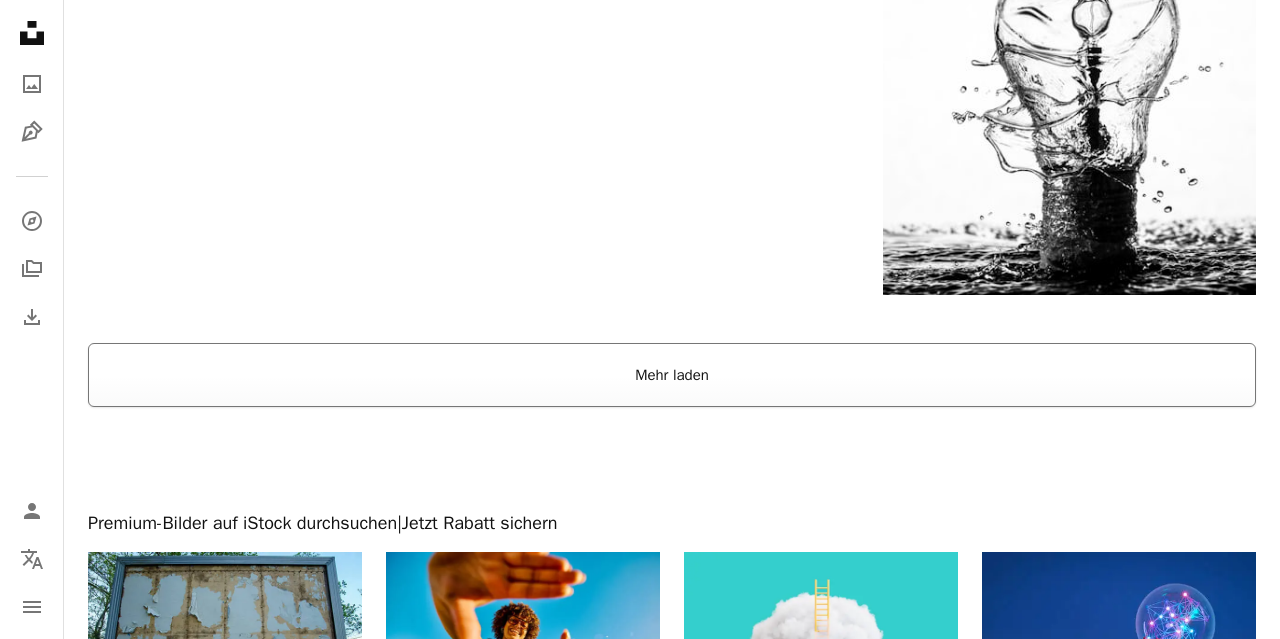 click on "Mehr laden" at bounding box center (672, 375) 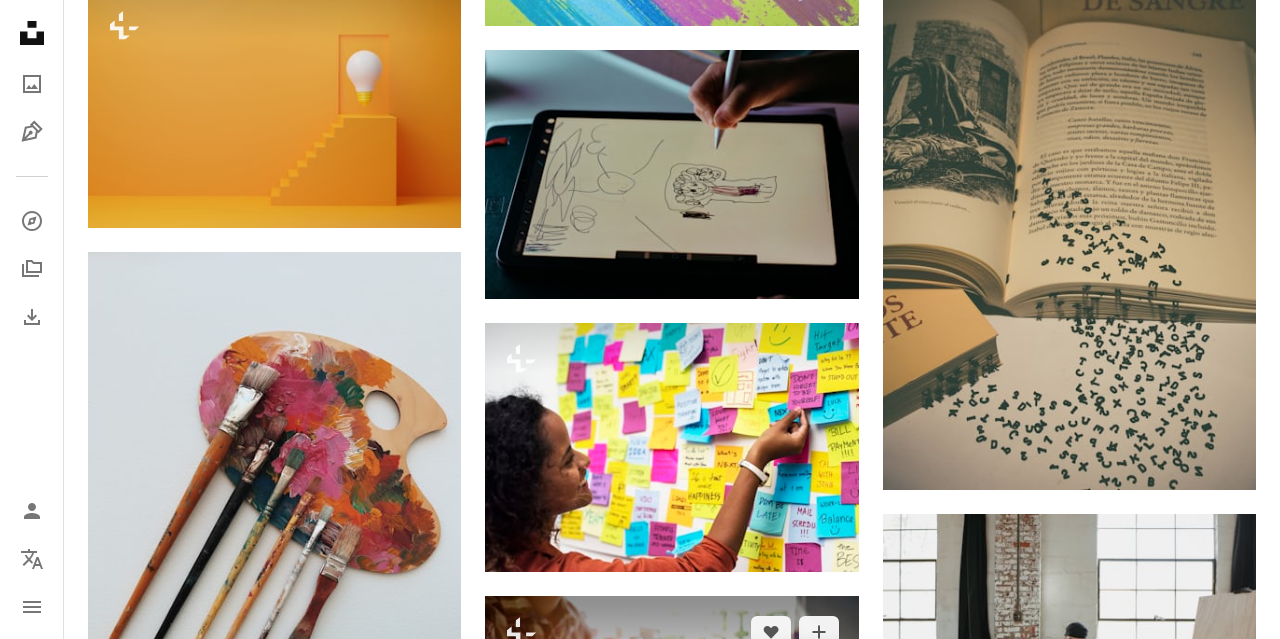 scroll, scrollTop: 10400, scrollLeft: 0, axis: vertical 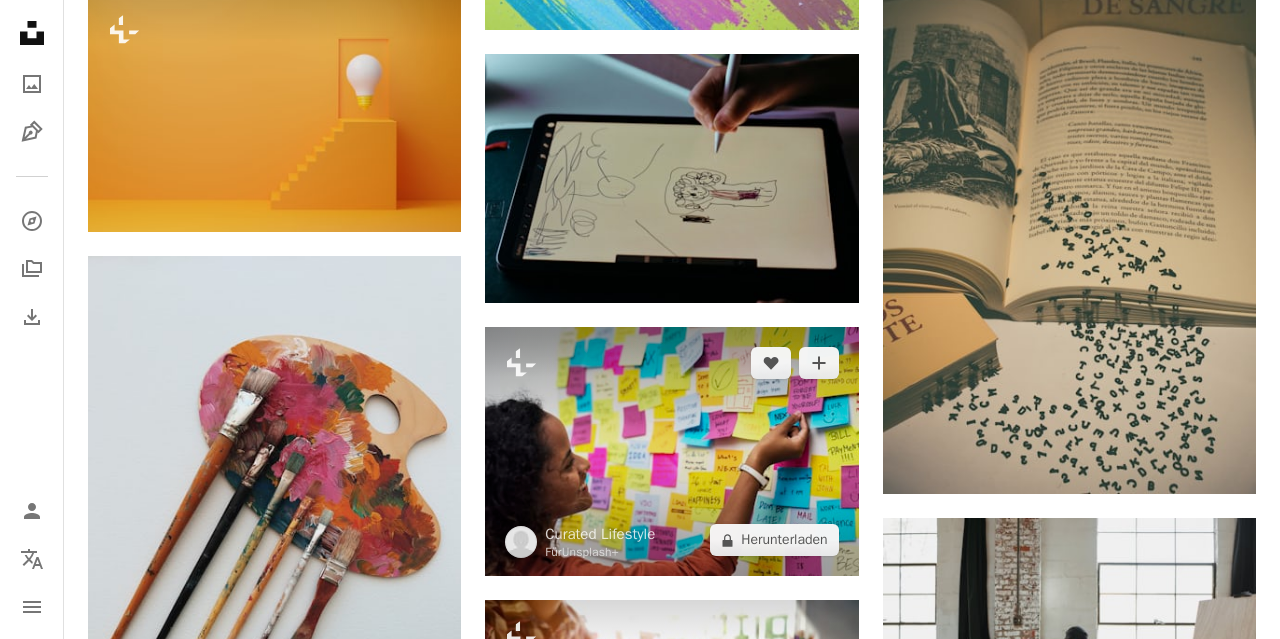 click at bounding box center [671, 451] 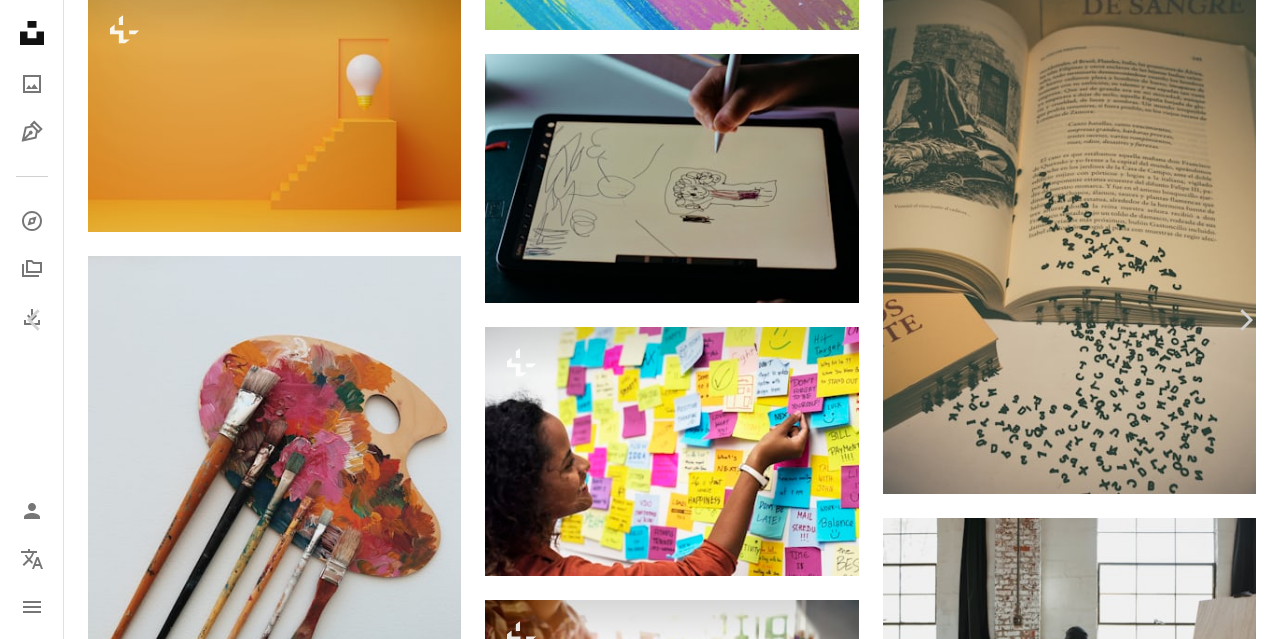 click on "Zoom in" at bounding box center [632, 5916] 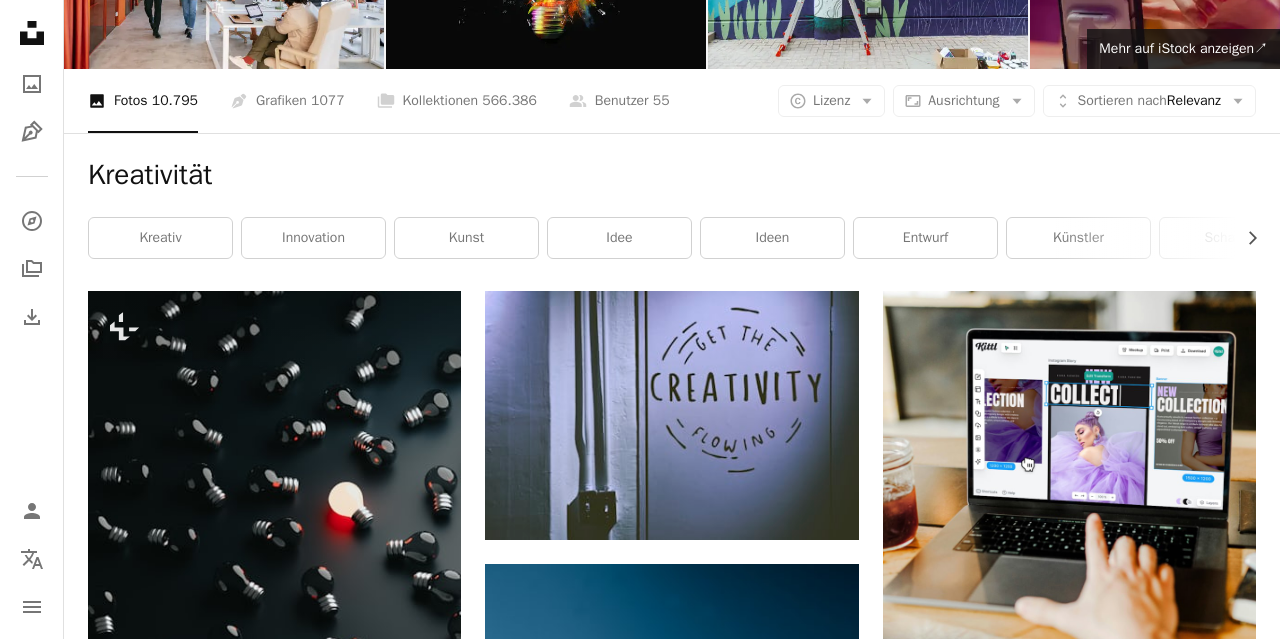 scroll, scrollTop: 0, scrollLeft: 0, axis: both 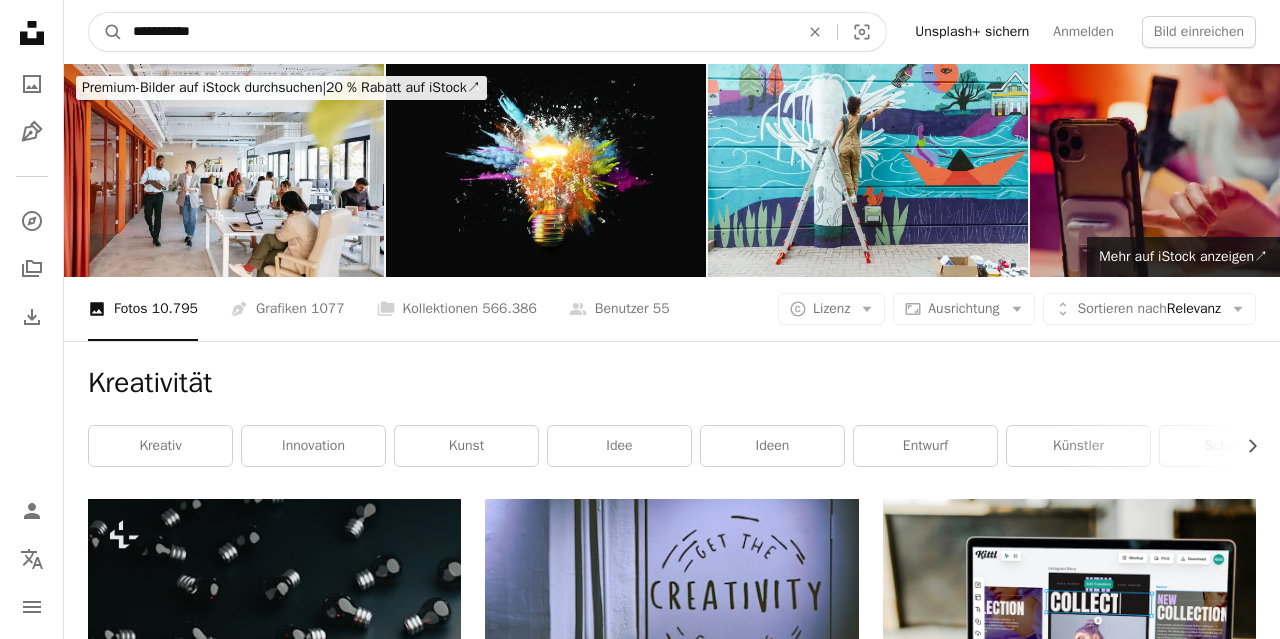 click on "**********" at bounding box center (458, 32) 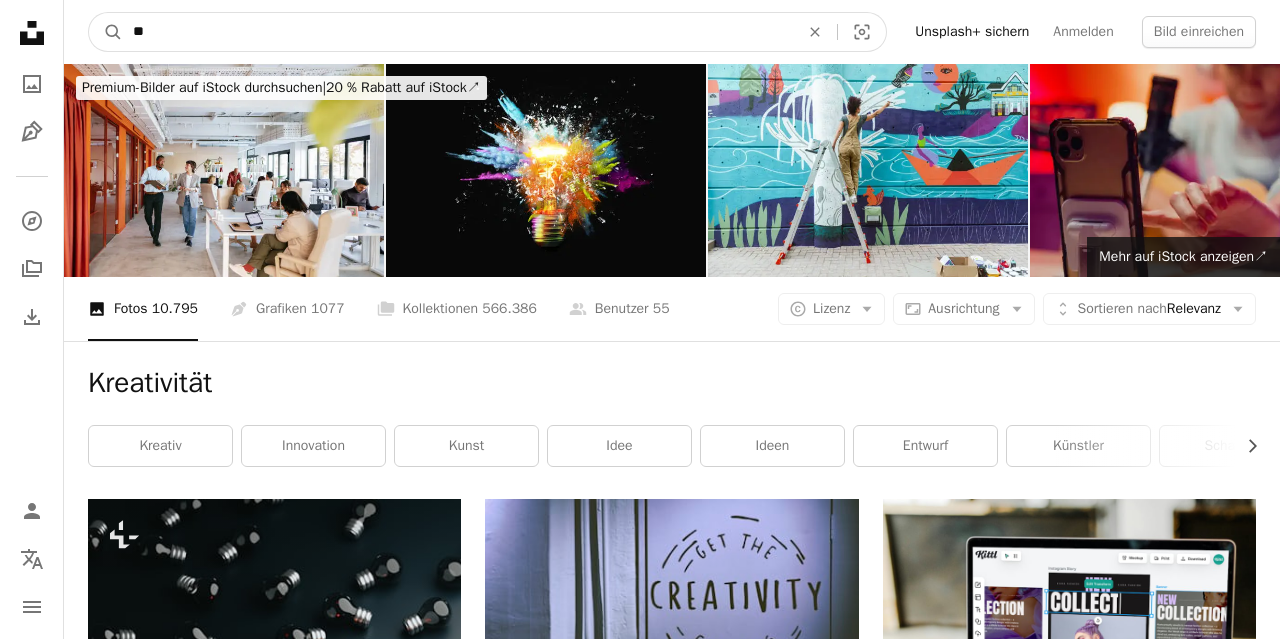type on "*" 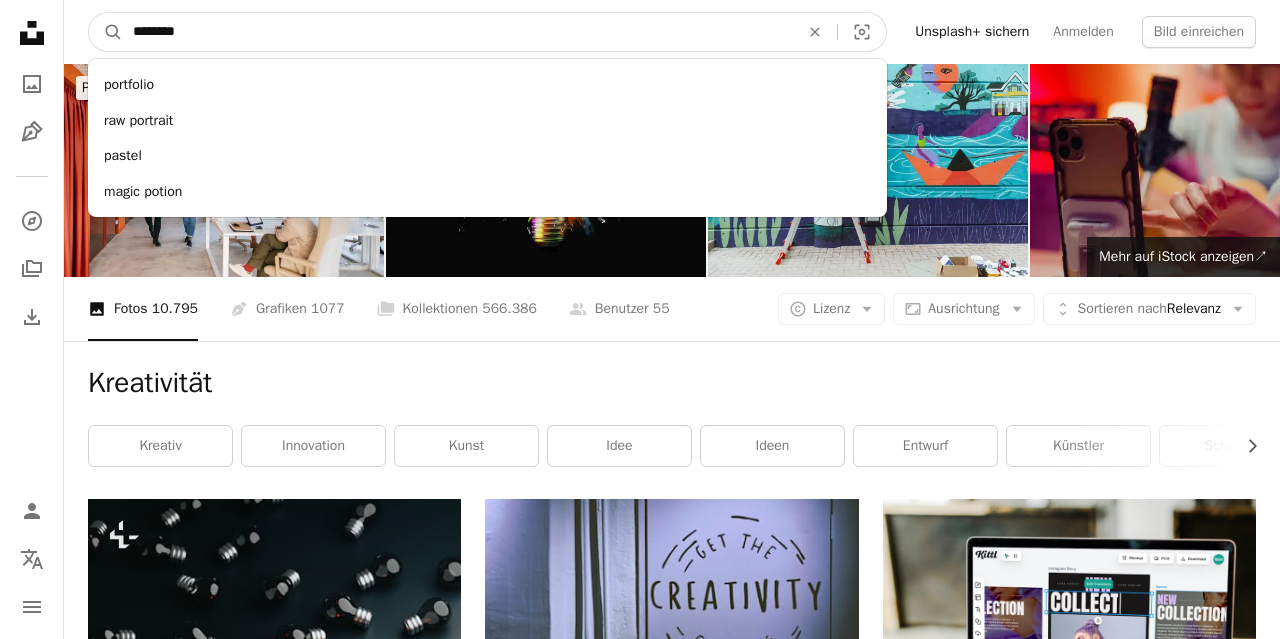 type on "********" 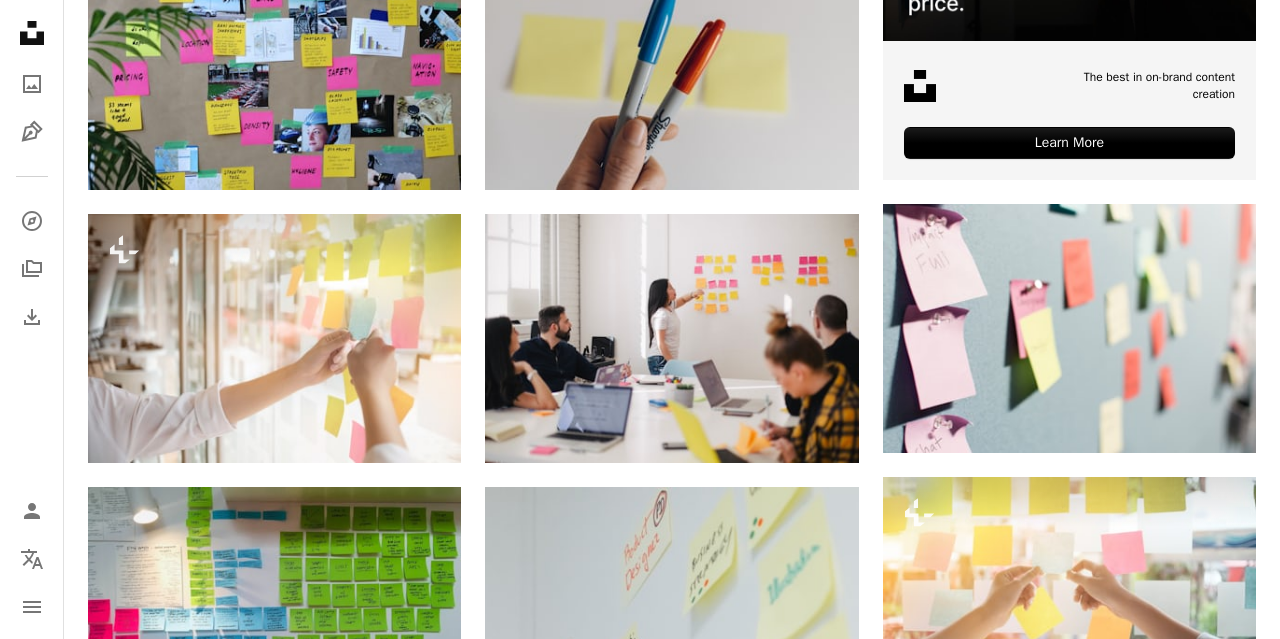 scroll, scrollTop: 1248, scrollLeft: 0, axis: vertical 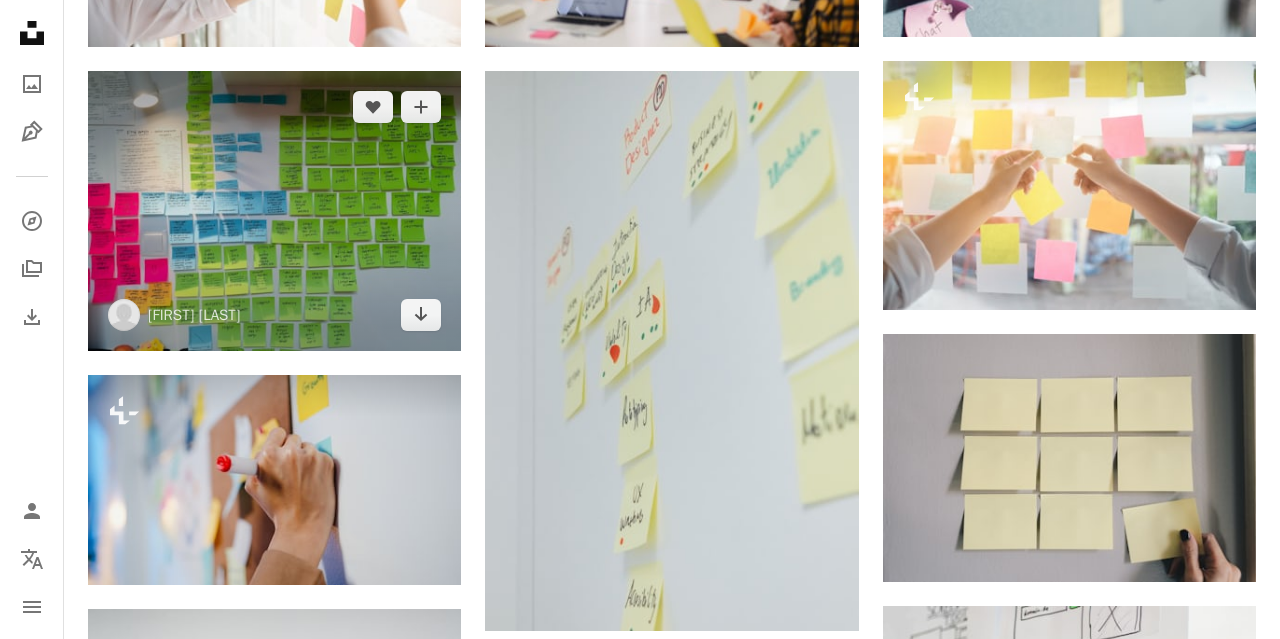 click at bounding box center [274, 211] 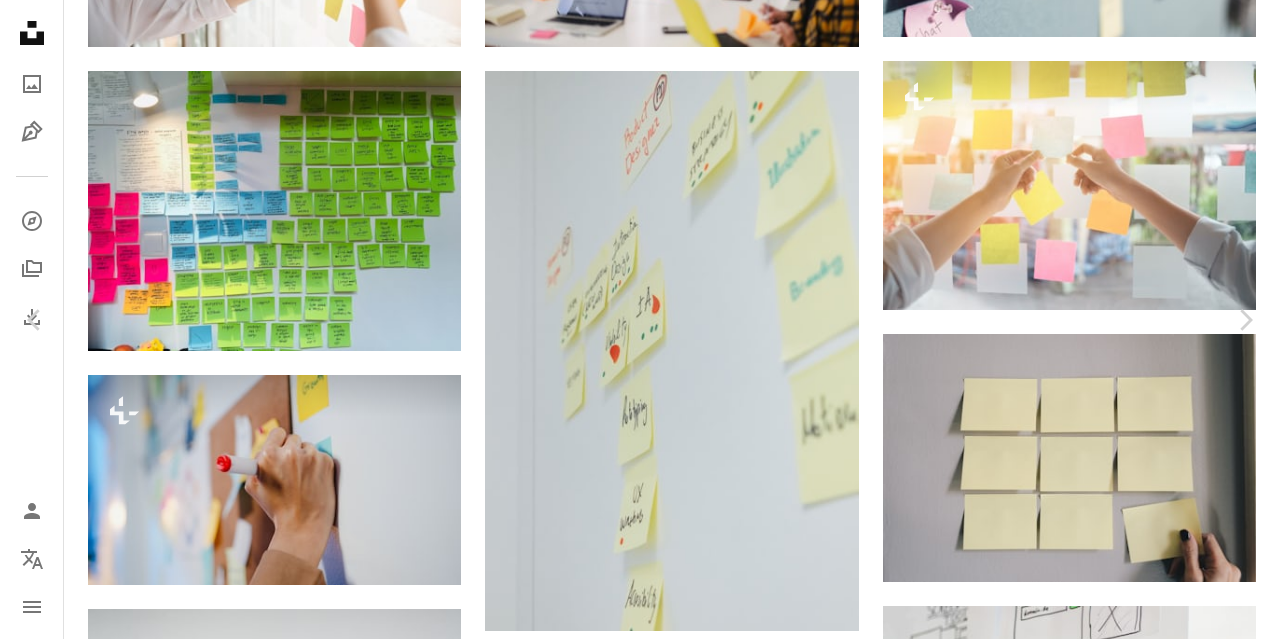 click on "An X shape" at bounding box center [20, 20] 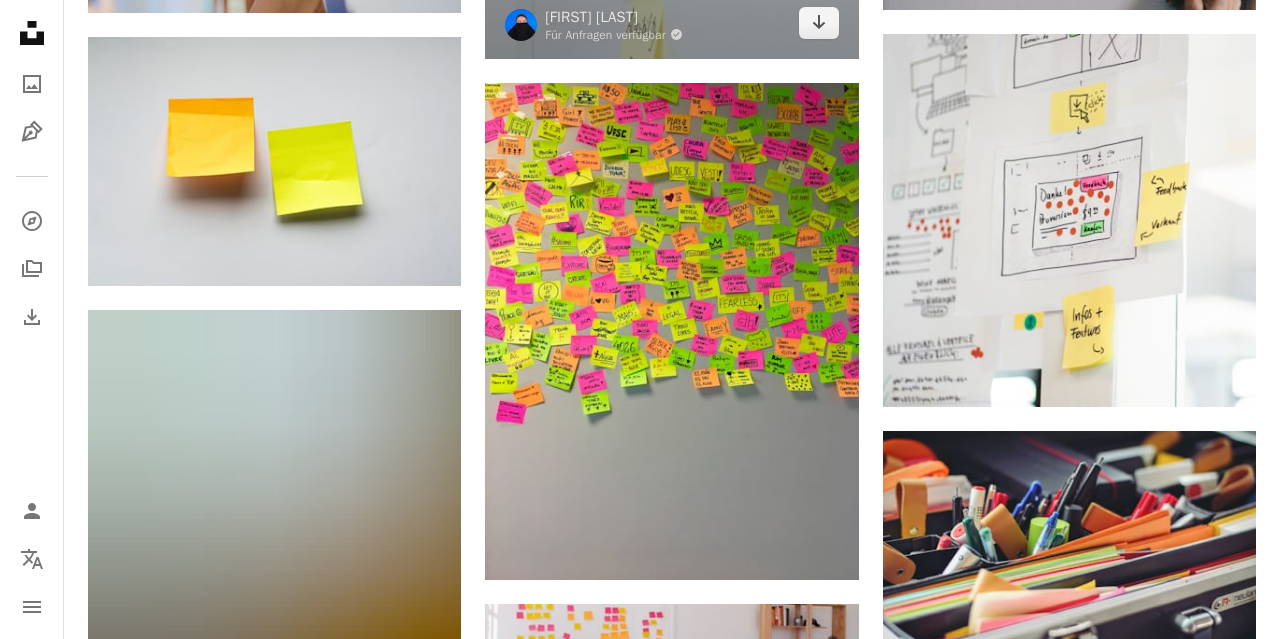 scroll, scrollTop: 1872, scrollLeft: 0, axis: vertical 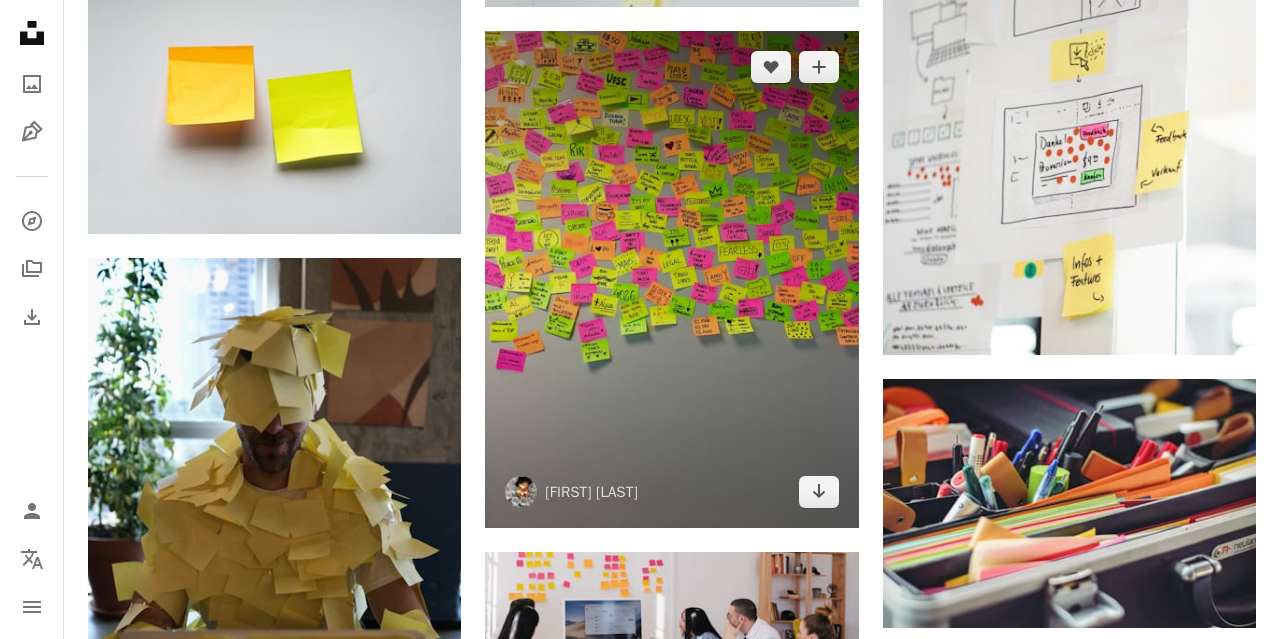 click at bounding box center [671, 279] 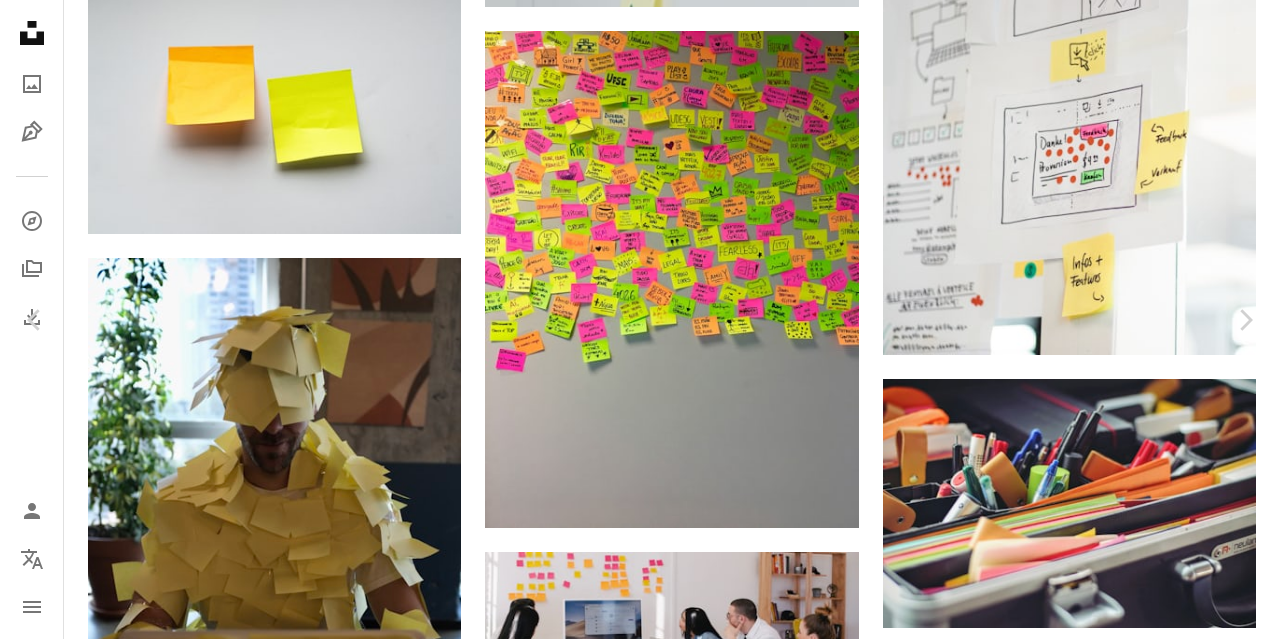 click on "An X shape" at bounding box center [20, 20] 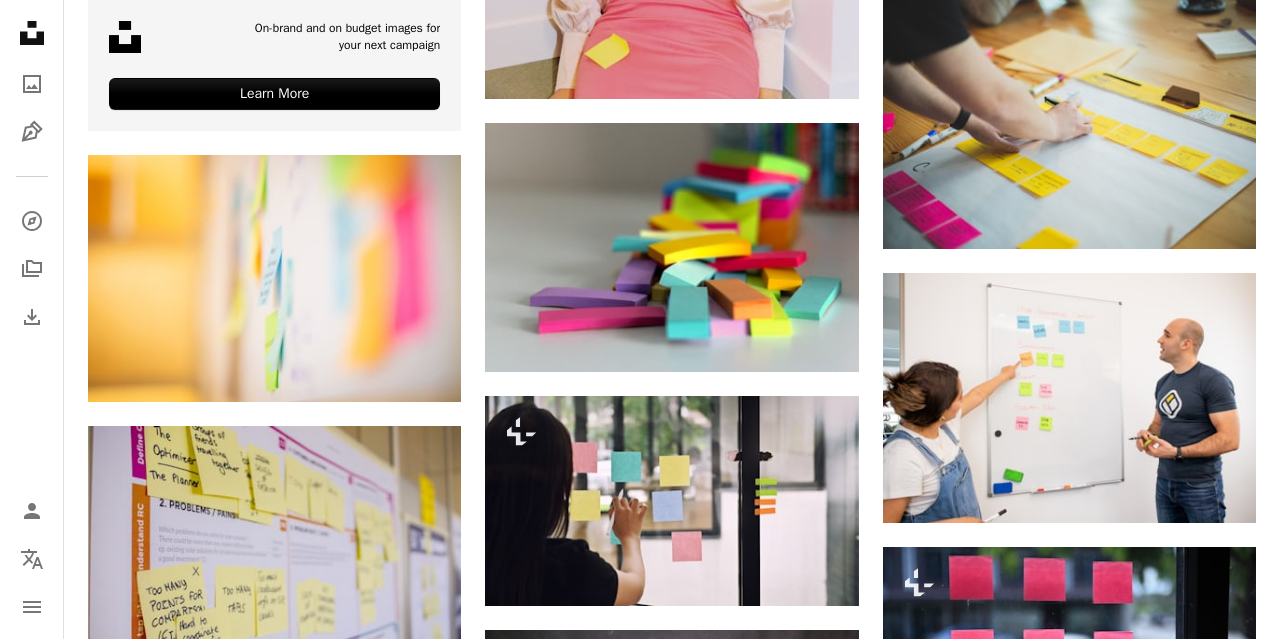 scroll, scrollTop: 4576, scrollLeft: 0, axis: vertical 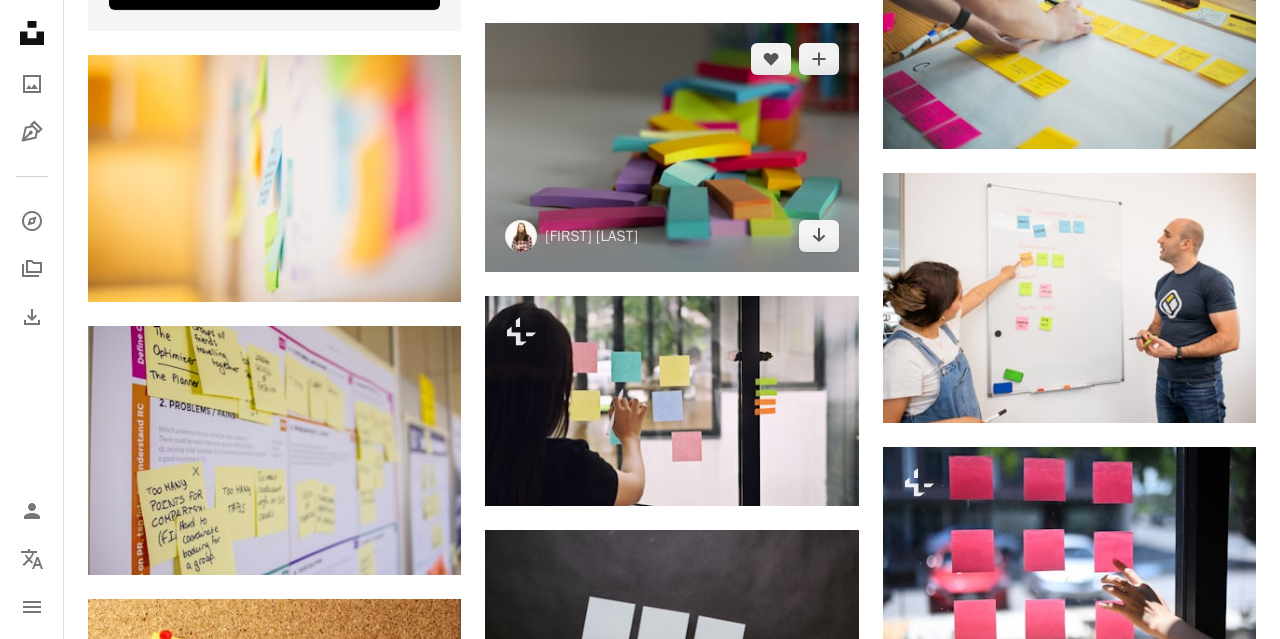 click at bounding box center (671, 147) 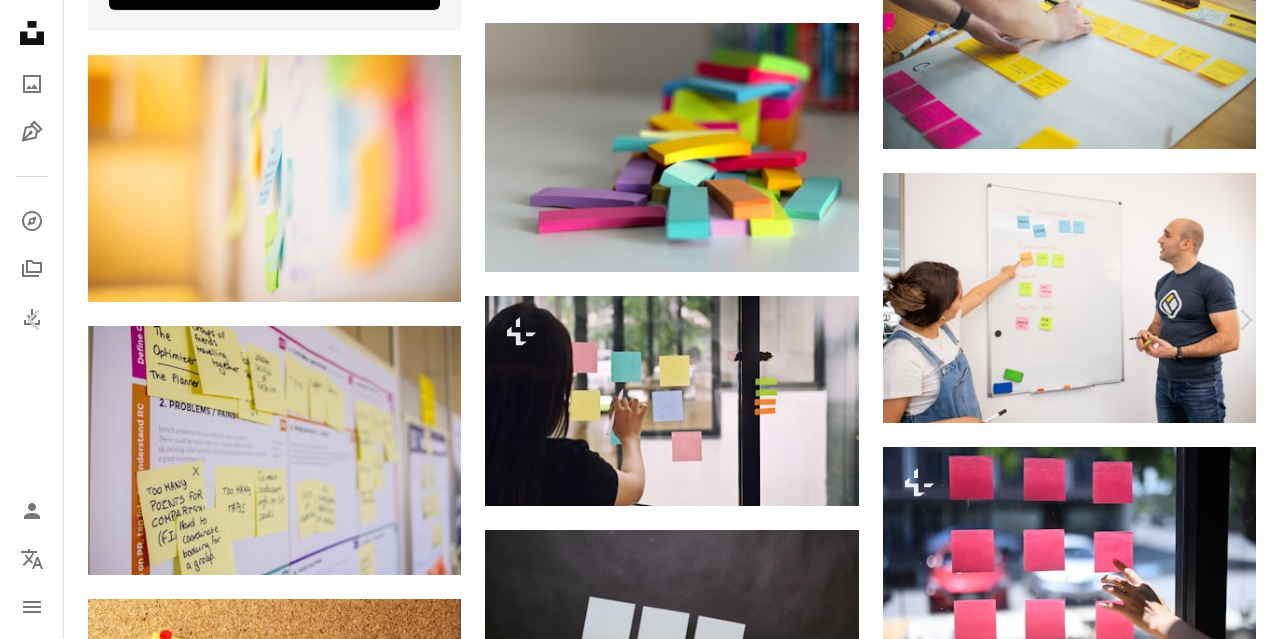 click on "[FIRST] [LAST] [USERNAME]" at bounding box center (632, 4020) 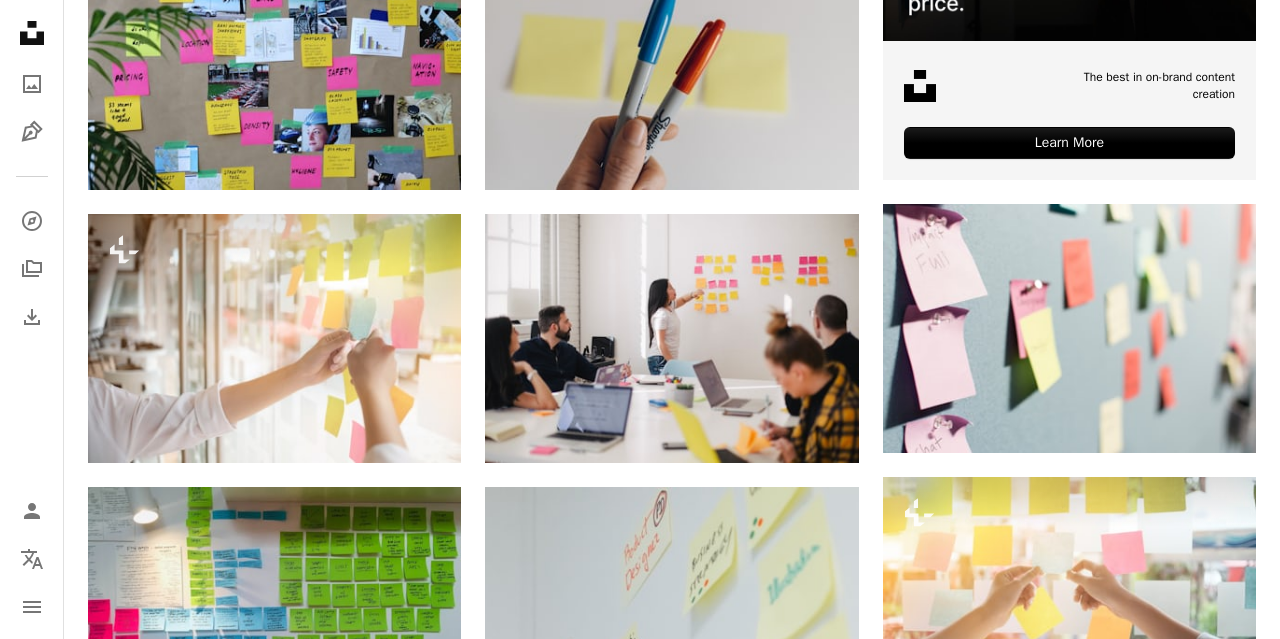 scroll, scrollTop: 0, scrollLeft: 0, axis: both 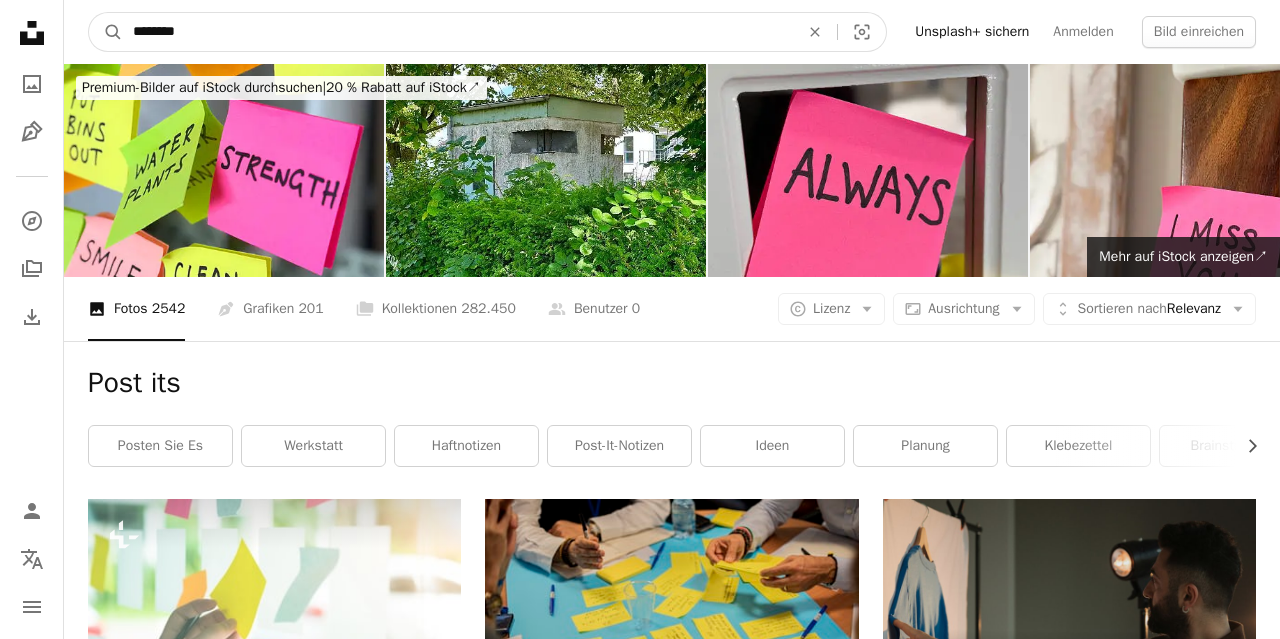 drag, startPoint x: 115, startPoint y: 33, endPoint x: 30, endPoint y: 7, distance: 88.88757 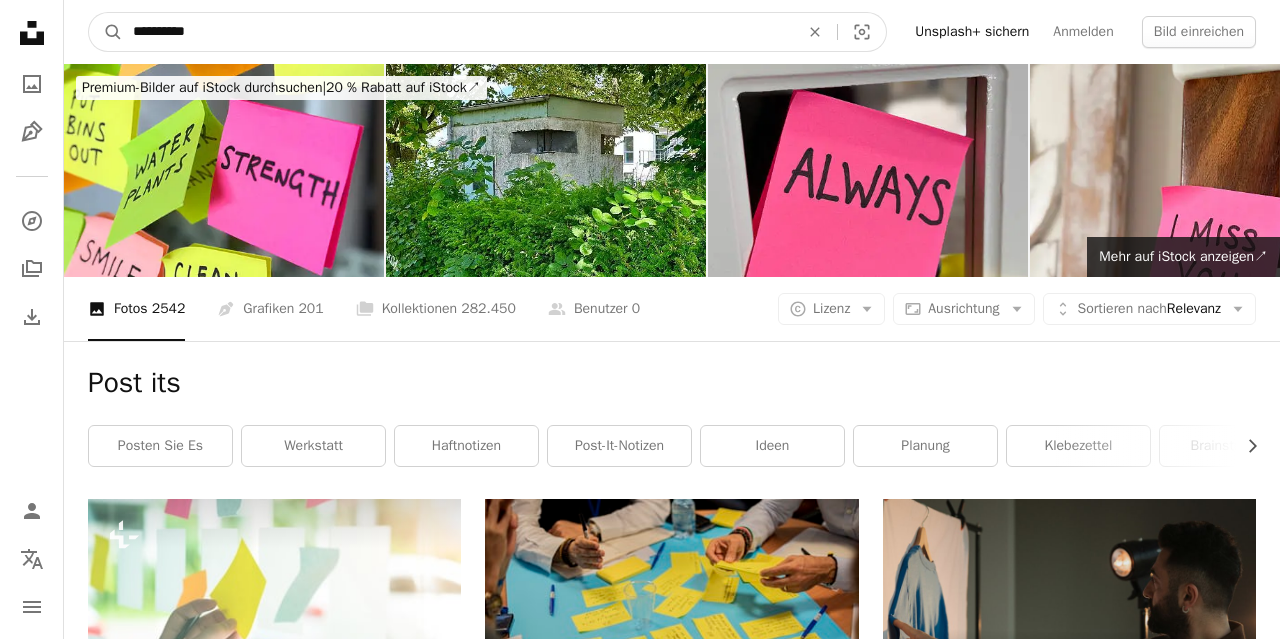 type on "**********" 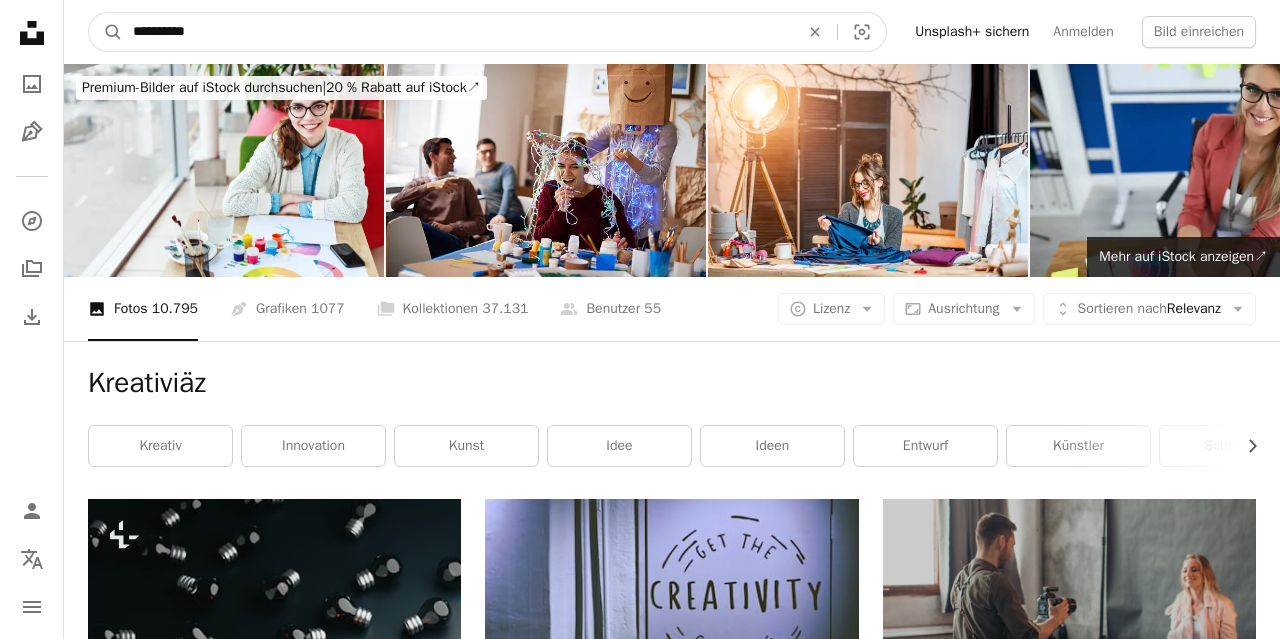 click on "**********" at bounding box center [458, 32] 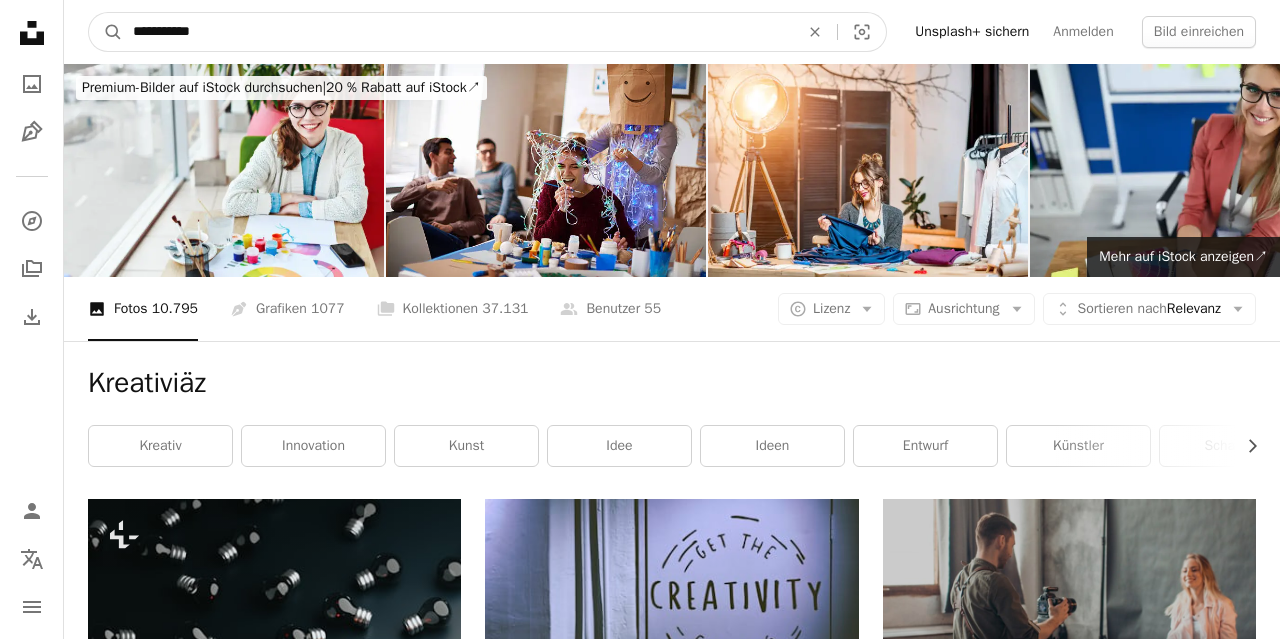 type on "**********" 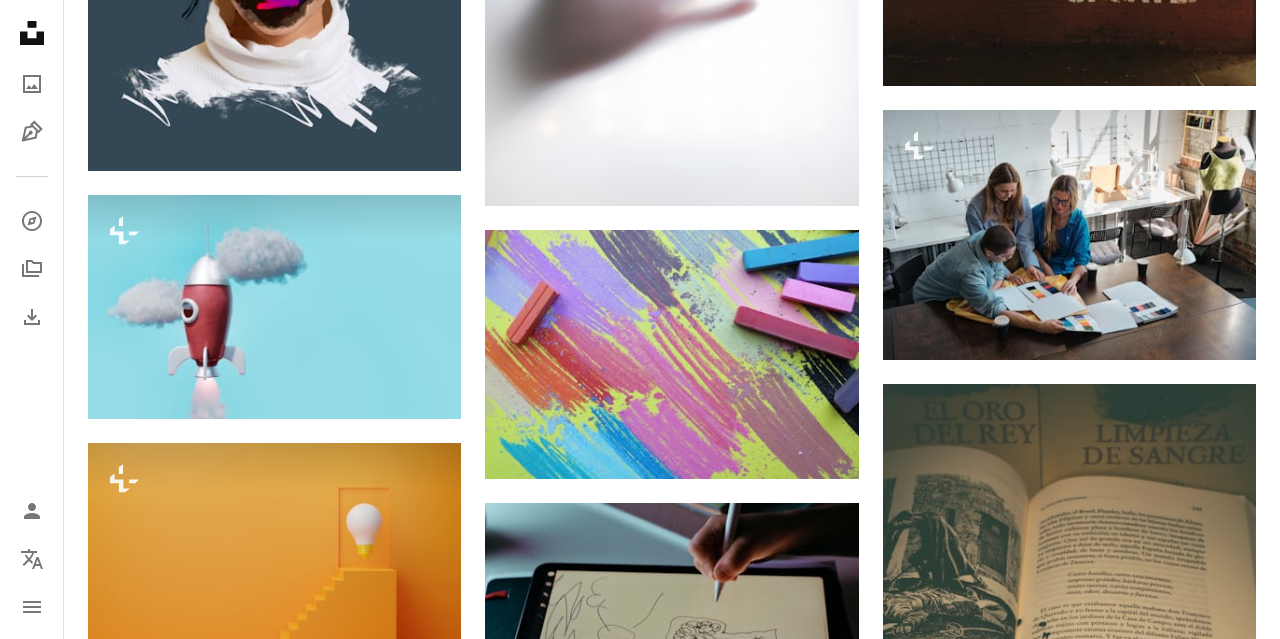 scroll, scrollTop: 10400, scrollLeft: 0, axis: vertical 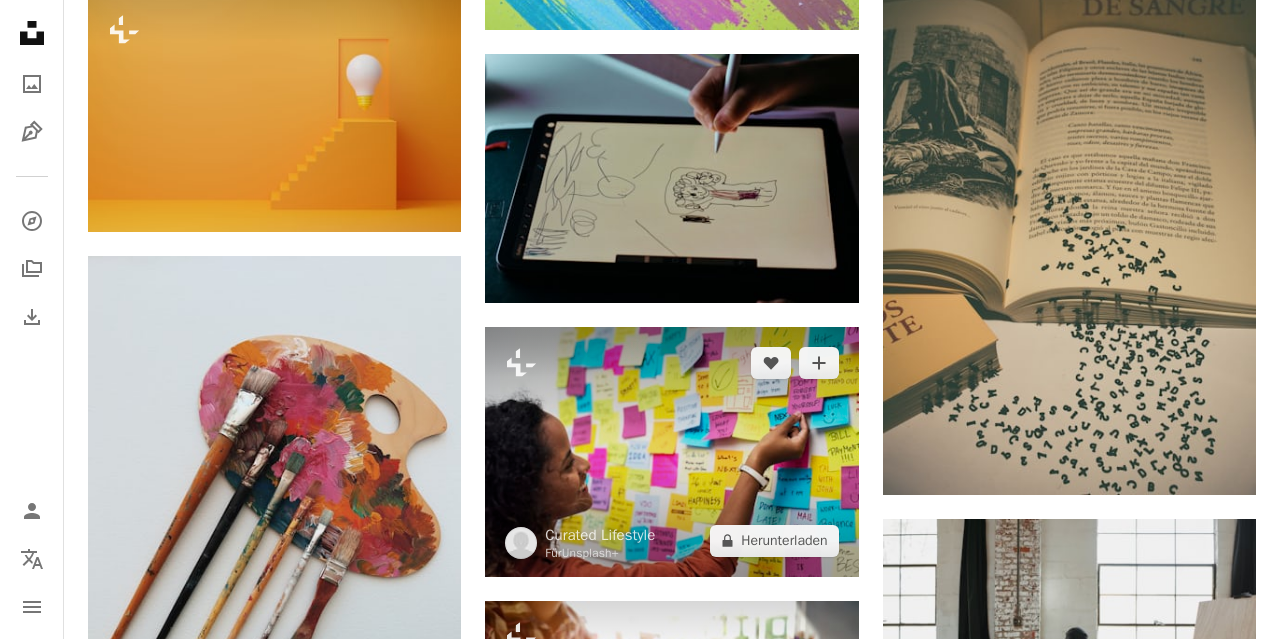 click at bounding box center (671, 451) 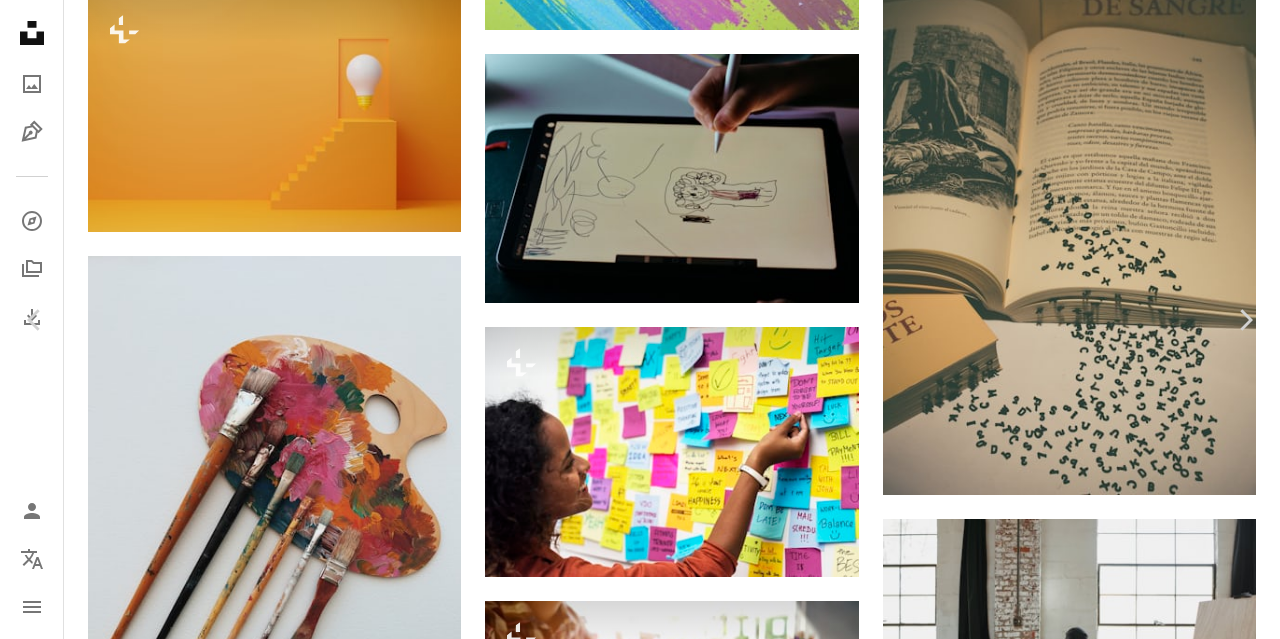 click on "Curated Lifestyle" at bounding box center [189, 6455] 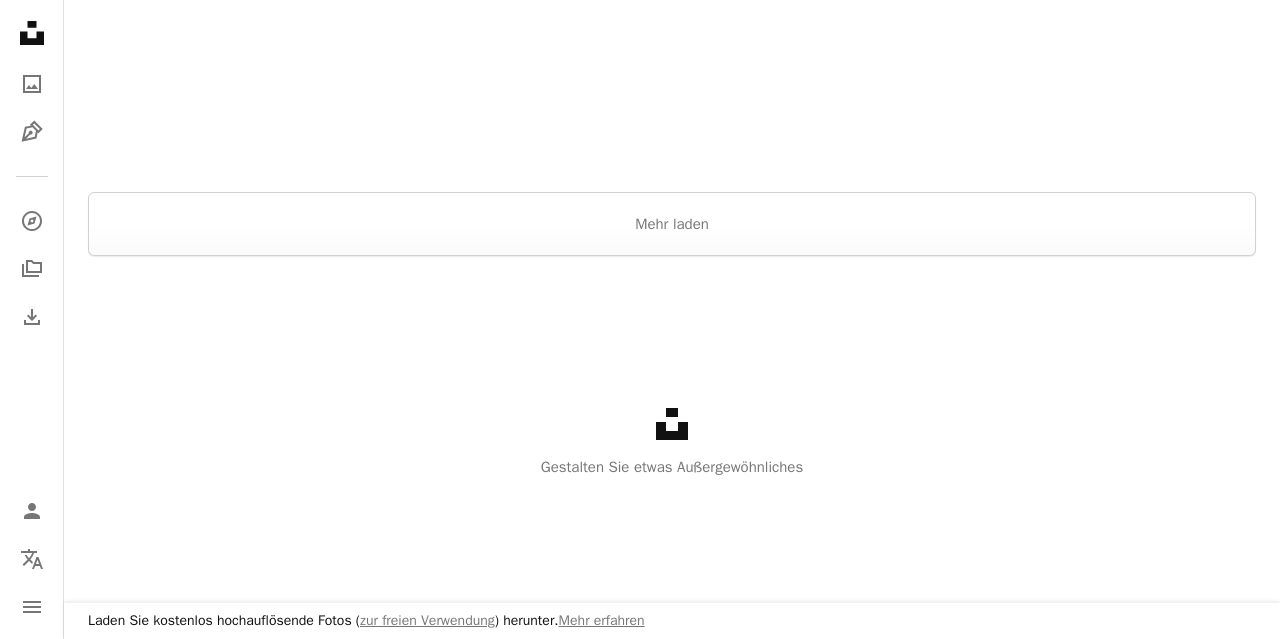 scroll, scrollTop: 0, scrollLeft: 0, axis: both 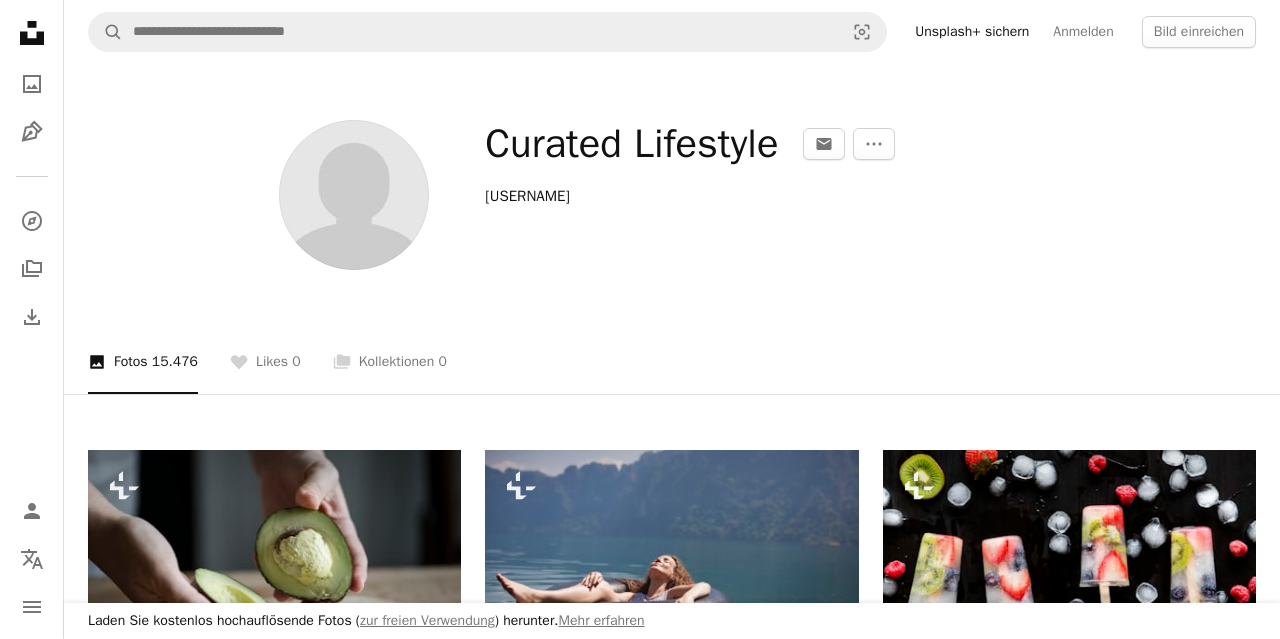 drag, startPoint x: 792, startPoint y: 150, endPoint x: 480, endPoint y: 149, distance: 312.00162 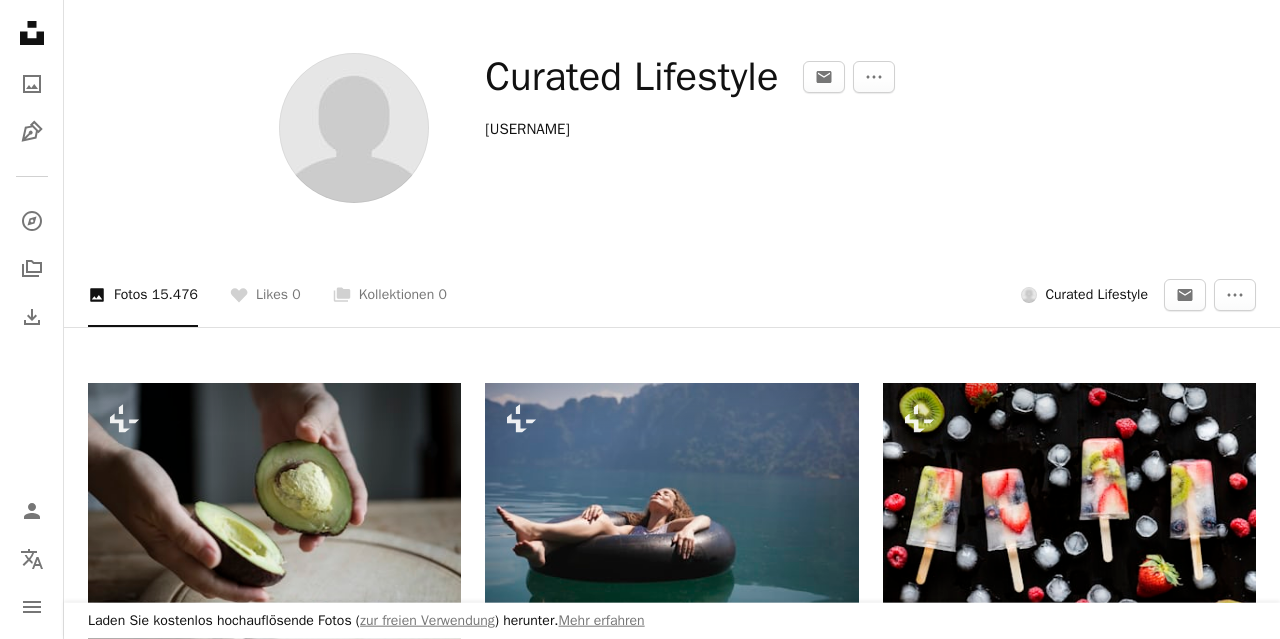 scroll, scrollTop: 0, scrollLeft: 0, axis: both 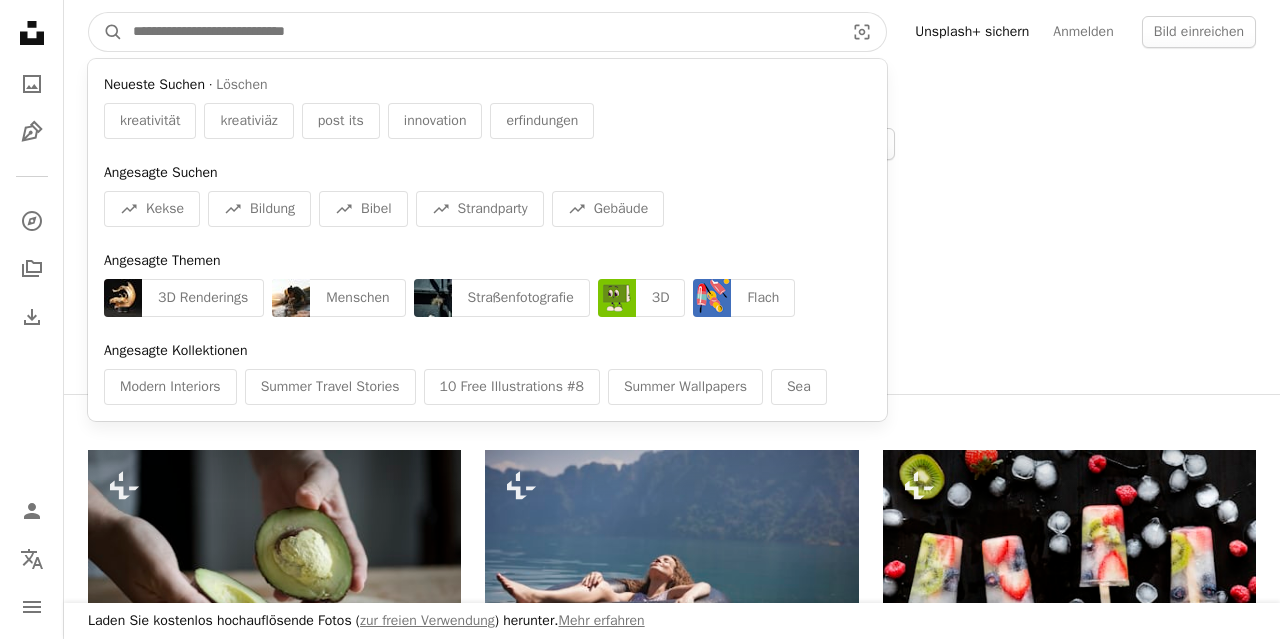 click at bounding box center [480, 32] 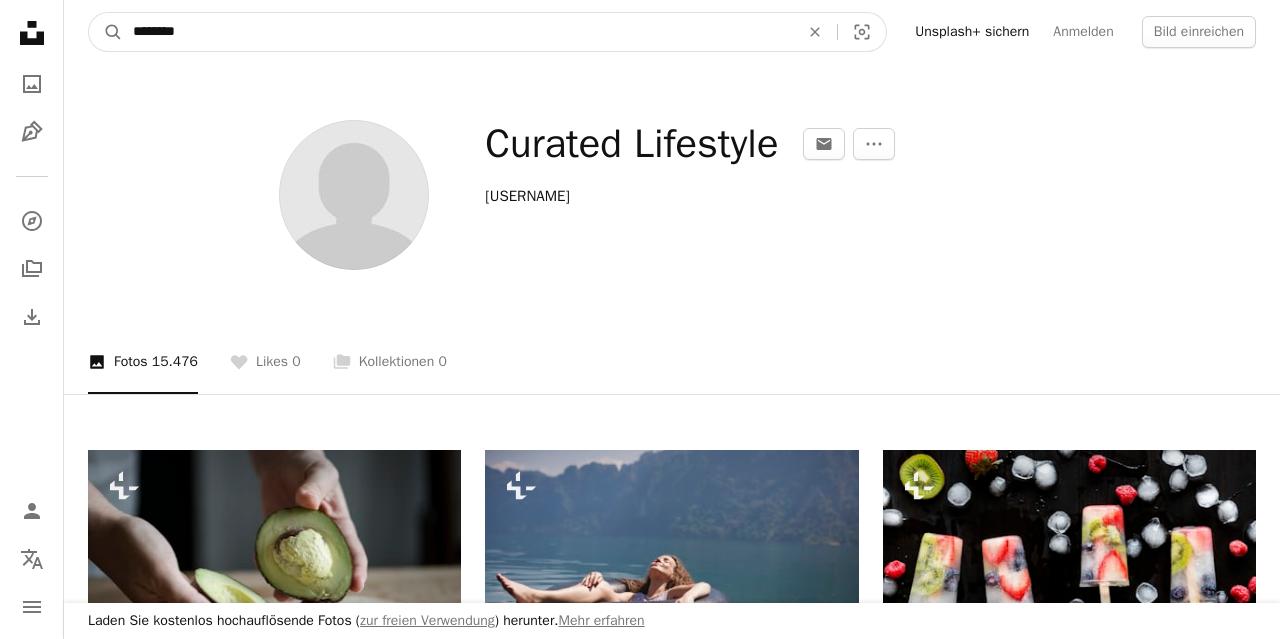 type on "********" 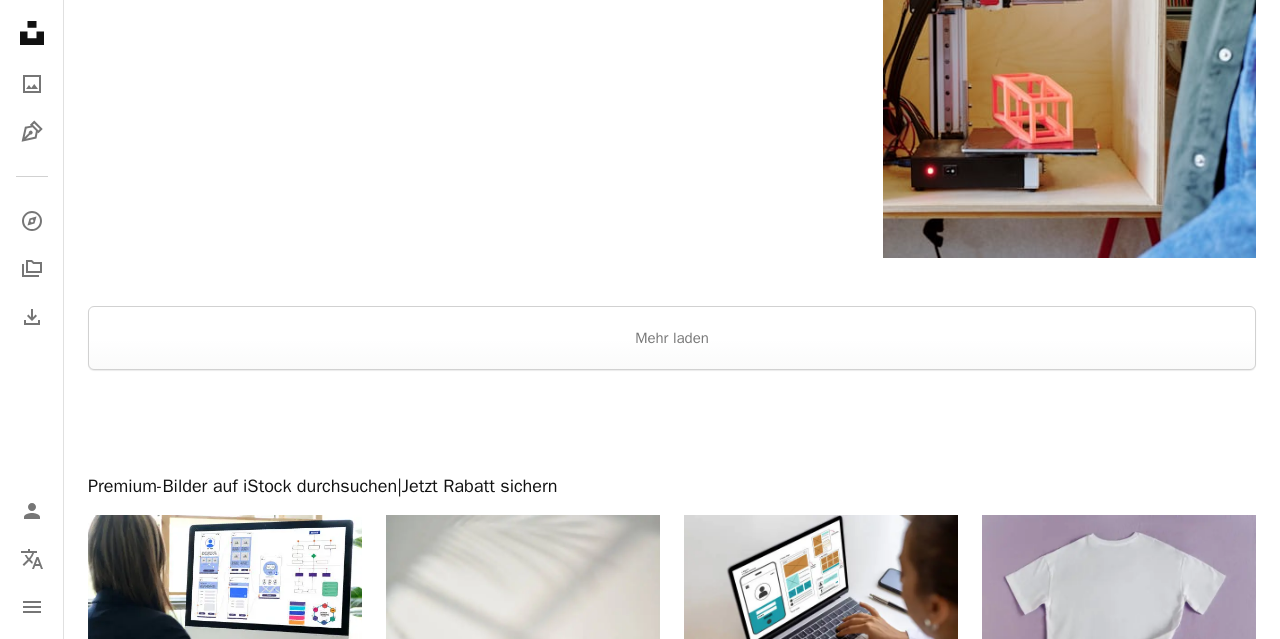 scroll, scrollTop: 2912, scrollLeft: 0, axis: vertical 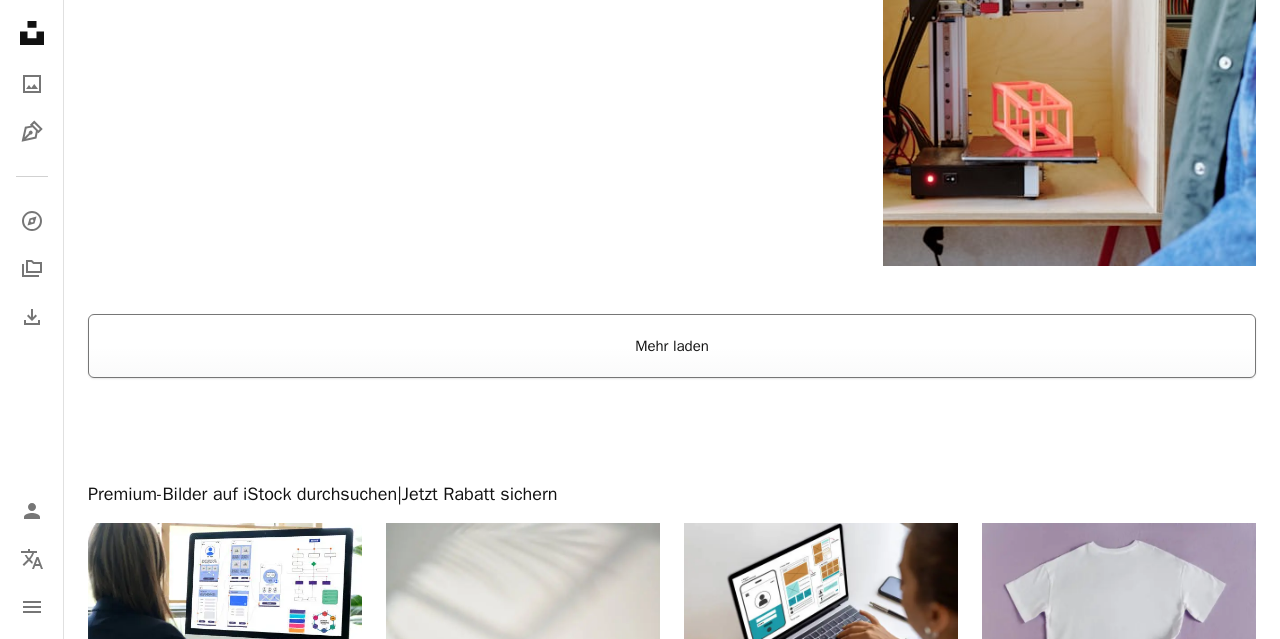 click on "Mehr laden" at bounding box center (672, 346) 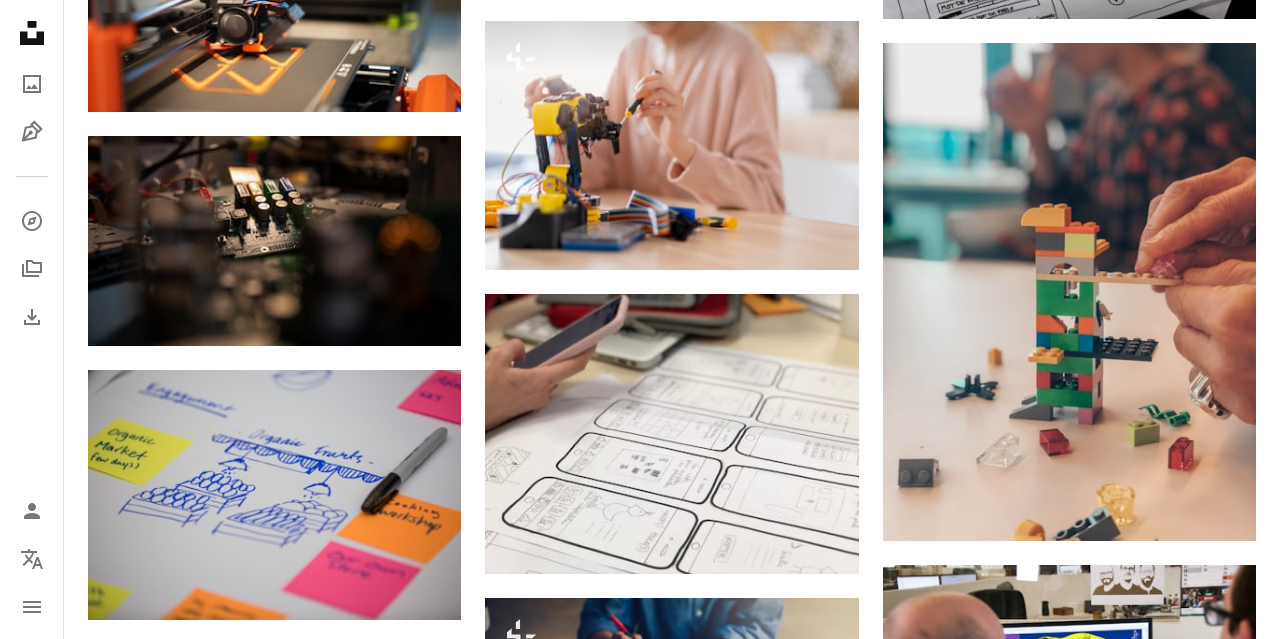 scroll, scrollTop: 5824, scrollLeft: 0, axis: vertical 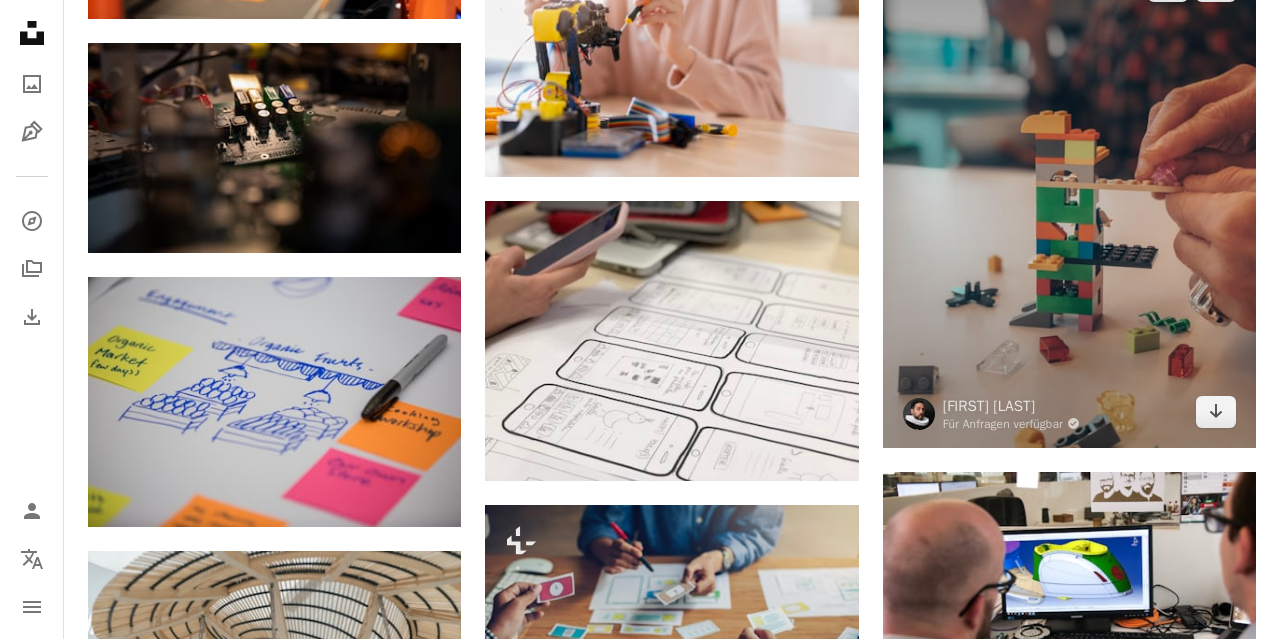 click at bounding box center [1069, 198] 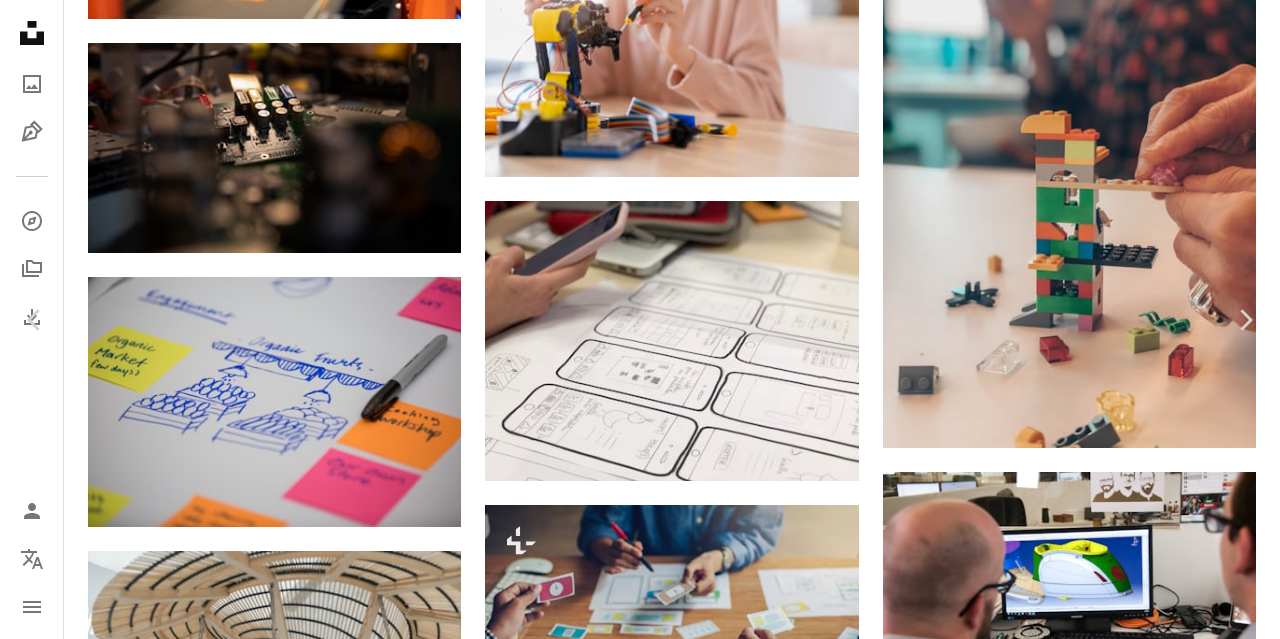 click on "[FIRST] [LAST]" at bounding box center [202, 3844] 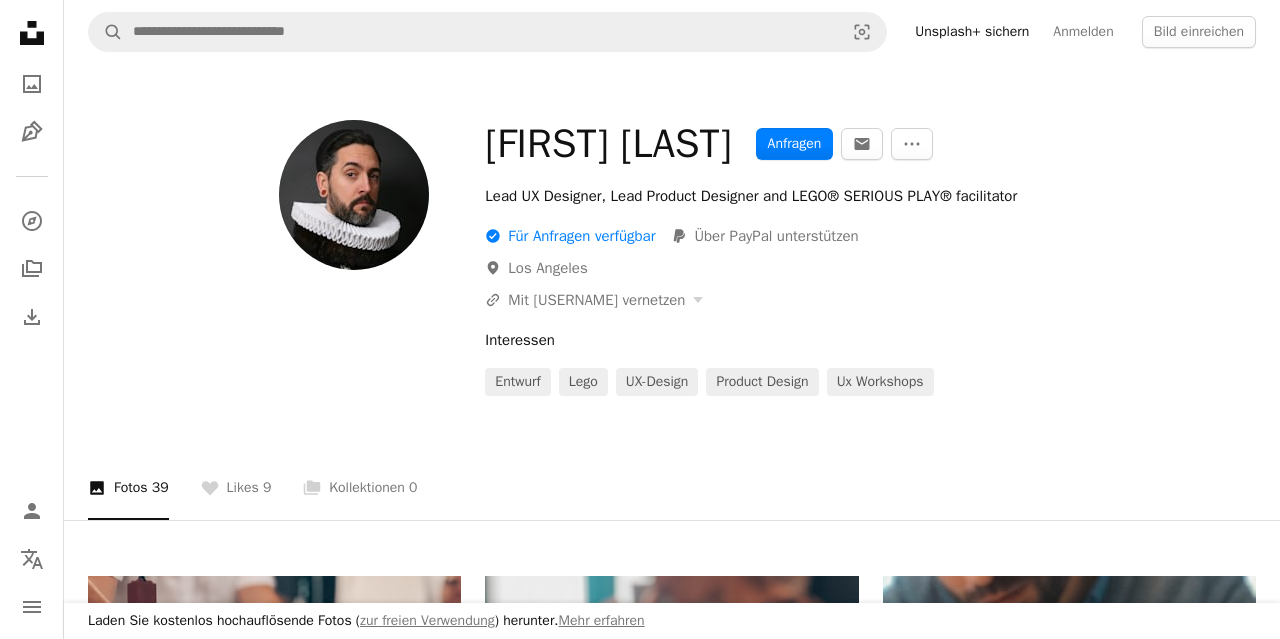 drag, startPoint x: 848, startPoint y: 139, endPoint x: 445, endPoint y: 145, distance: 403.04468 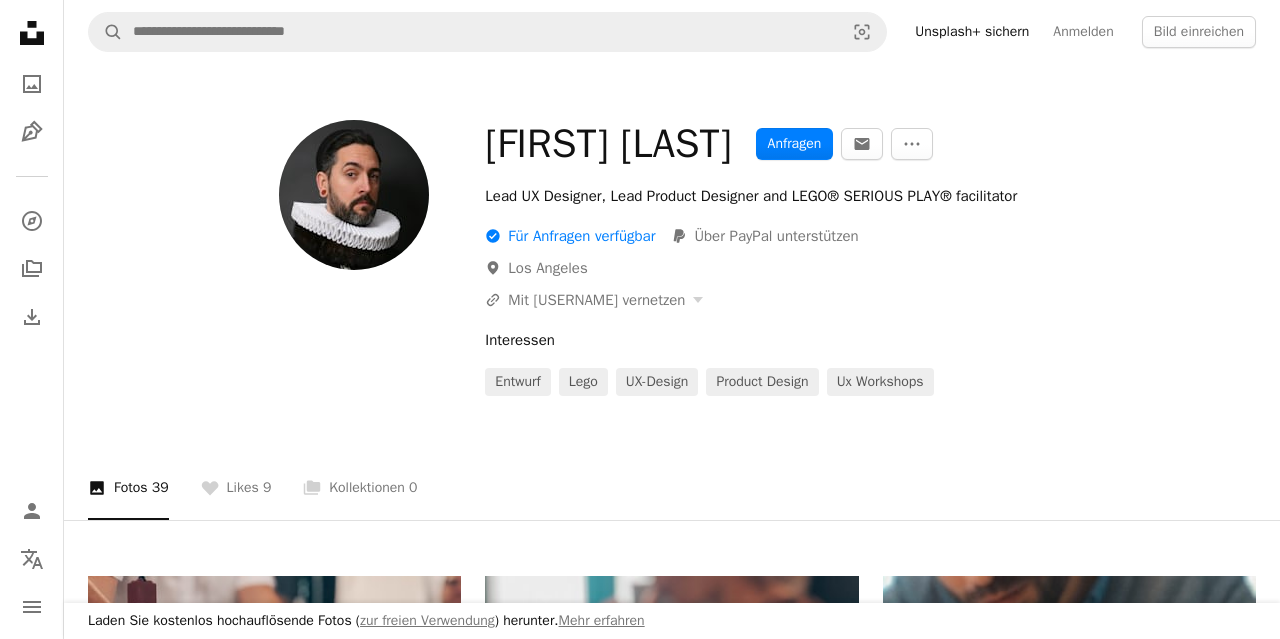 click on "[FIRST] [LAST]" at bounding box center (608, 144) 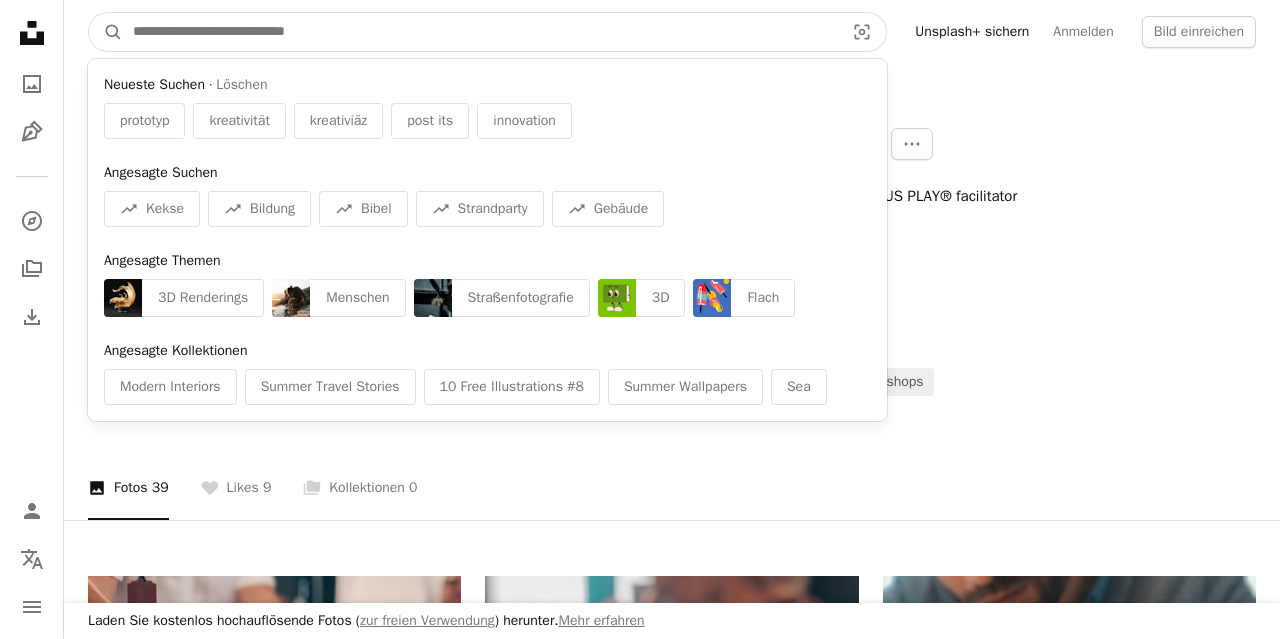 click at bounding box center (480, 32) 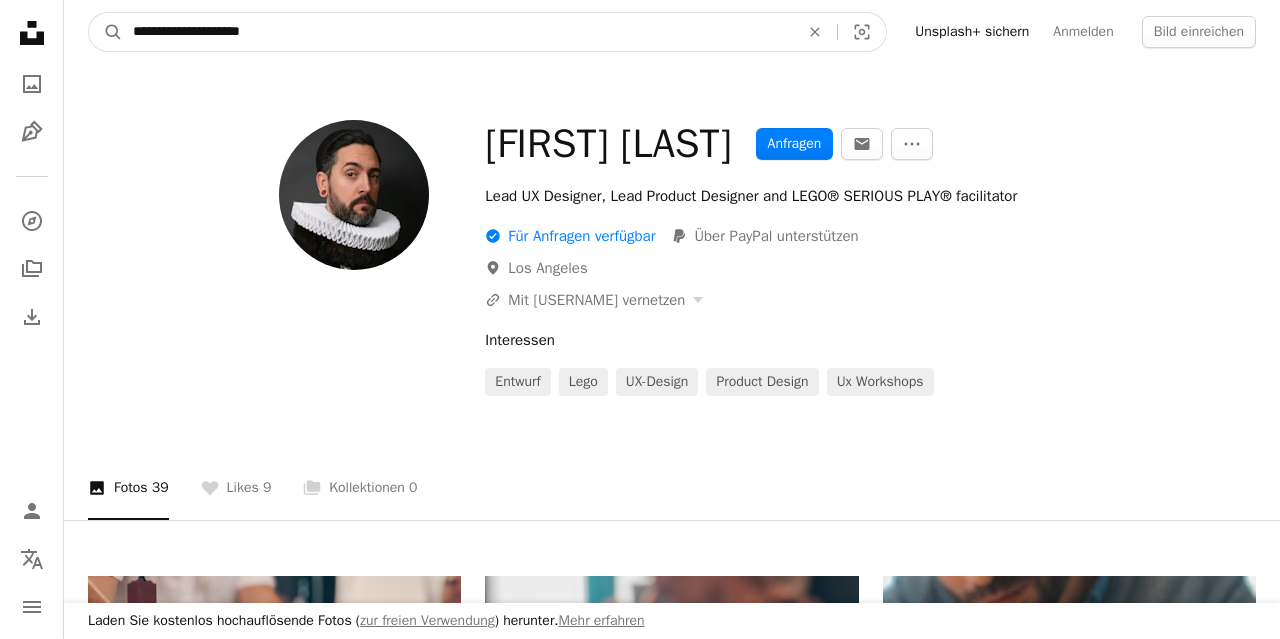 type on "**********" 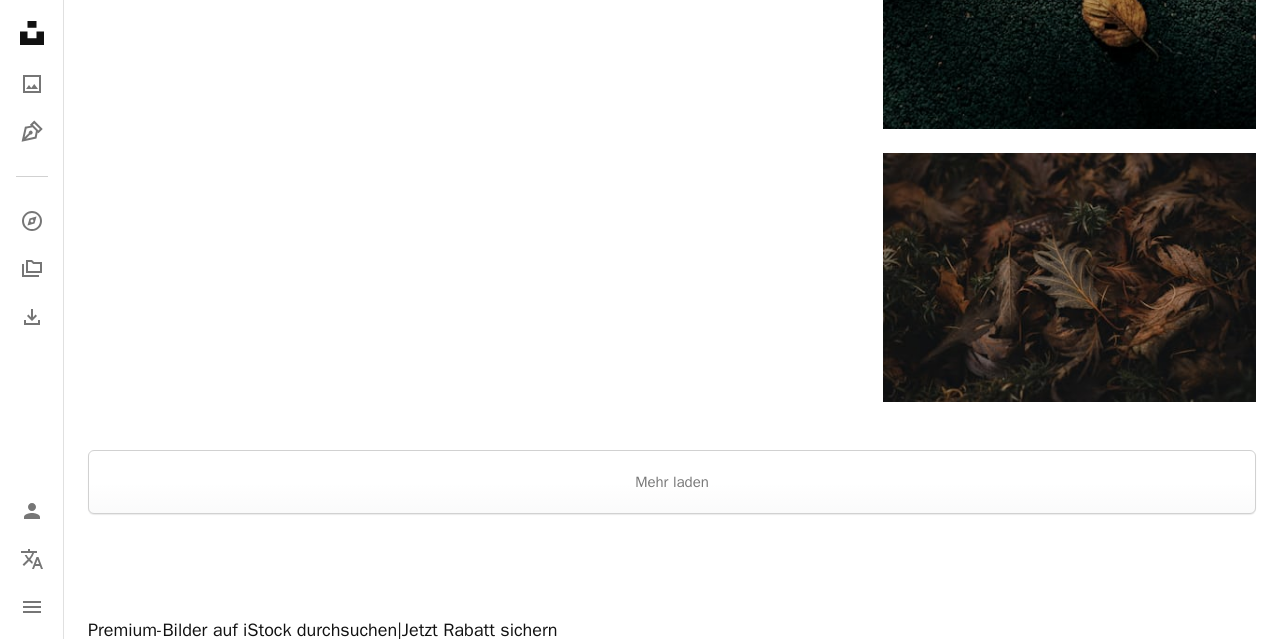 scroll, scrollTop: 3536, scrollLeft: 0, axis: vertical 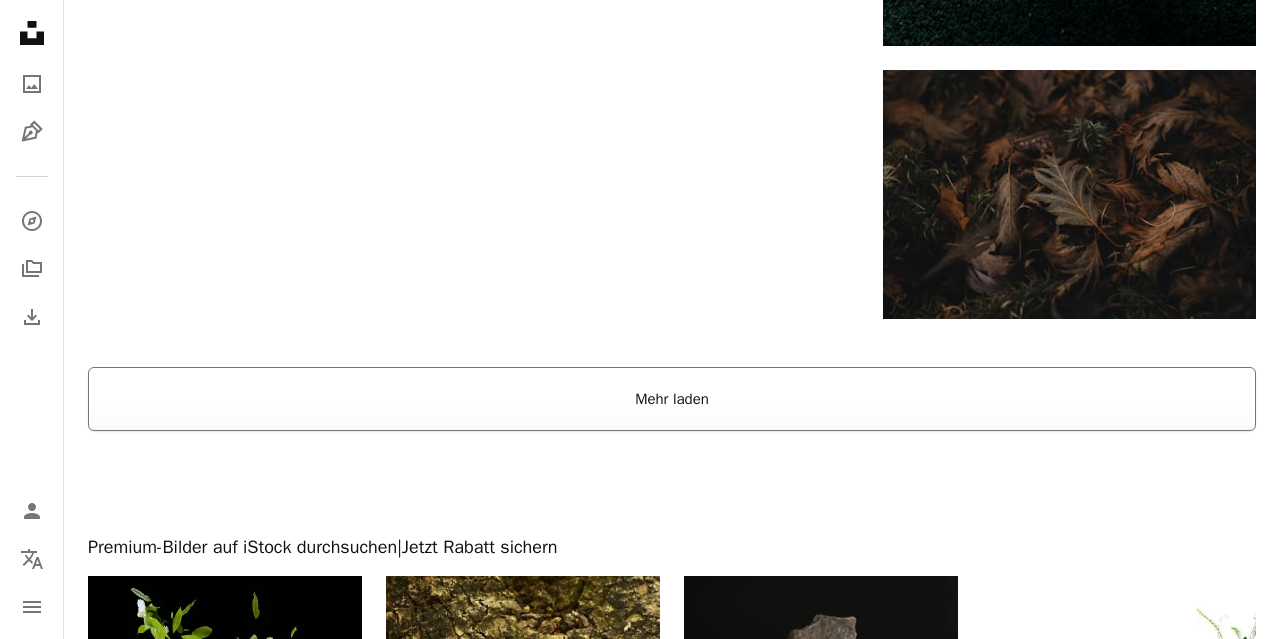 click on "Mehr laden" at bounding box center [672, 399] 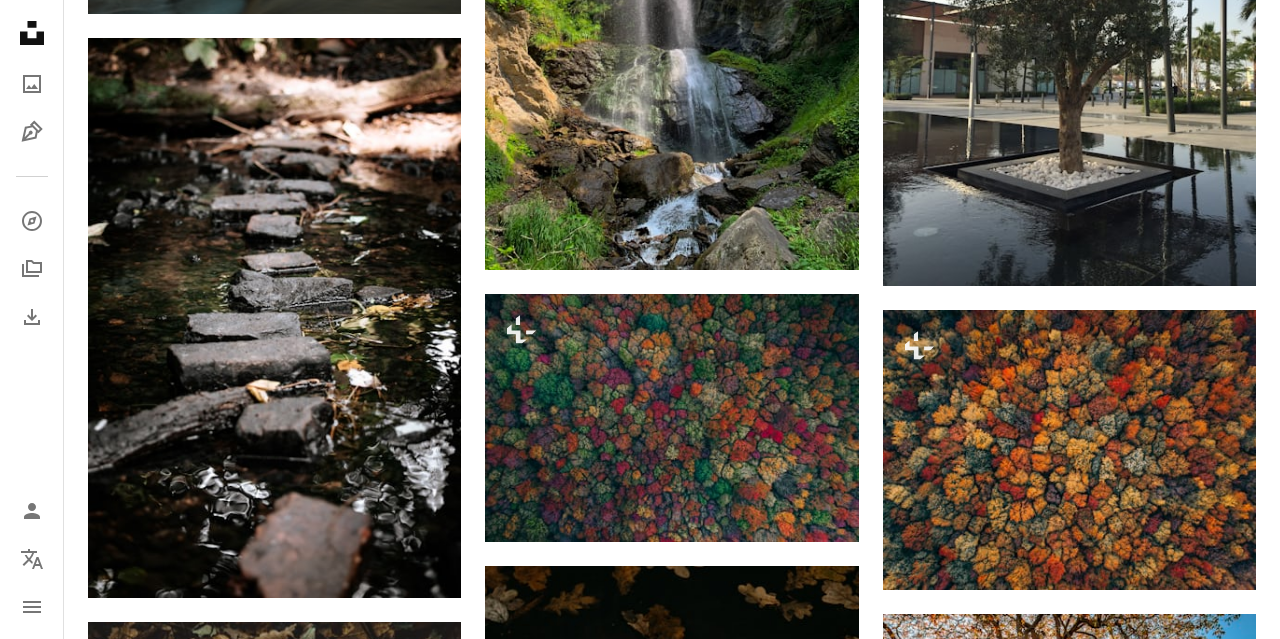 scroll, scrollTop: 0, scrollLeft: 0, axis: both 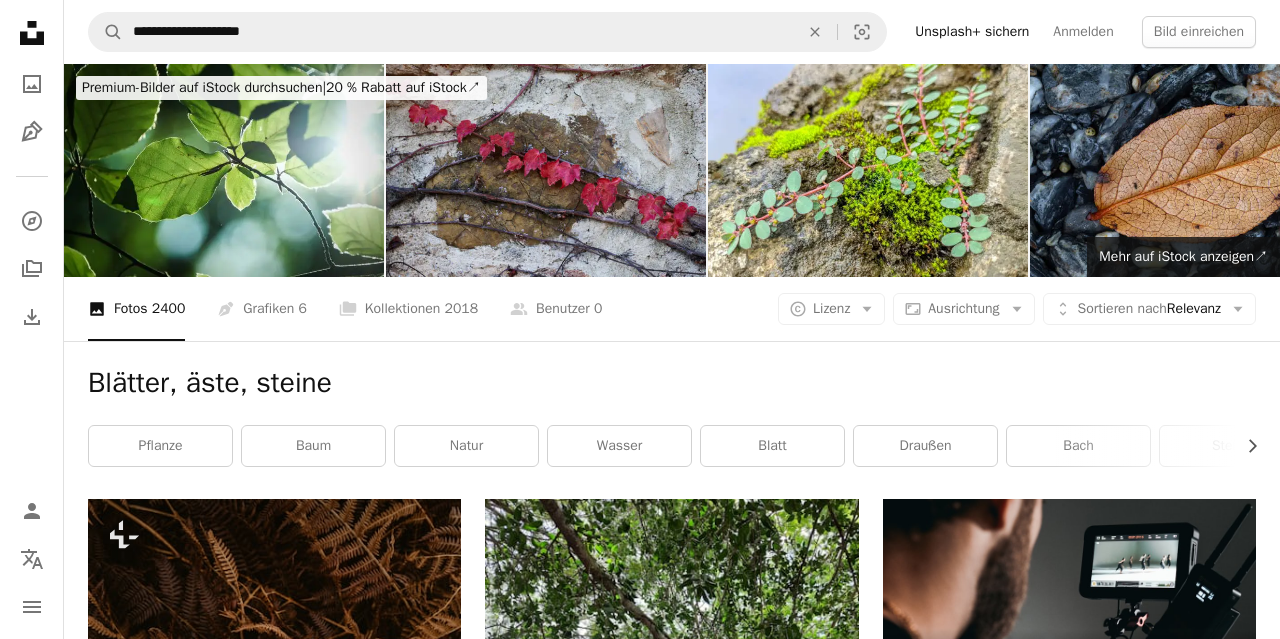click on "Blätter, äste, steine" at bounding box center (672, 383) 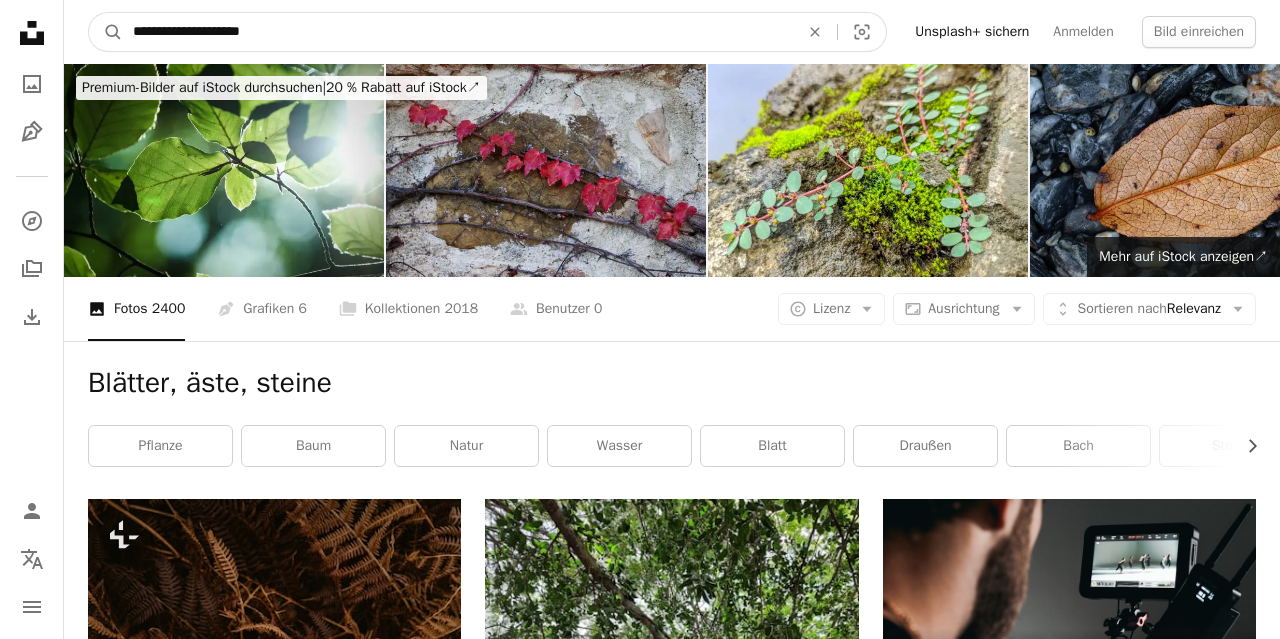 drag, startPoint x: 263, startPoint y: 26, endPoint x: 91, endPoint y: 27, distance: 172.00291 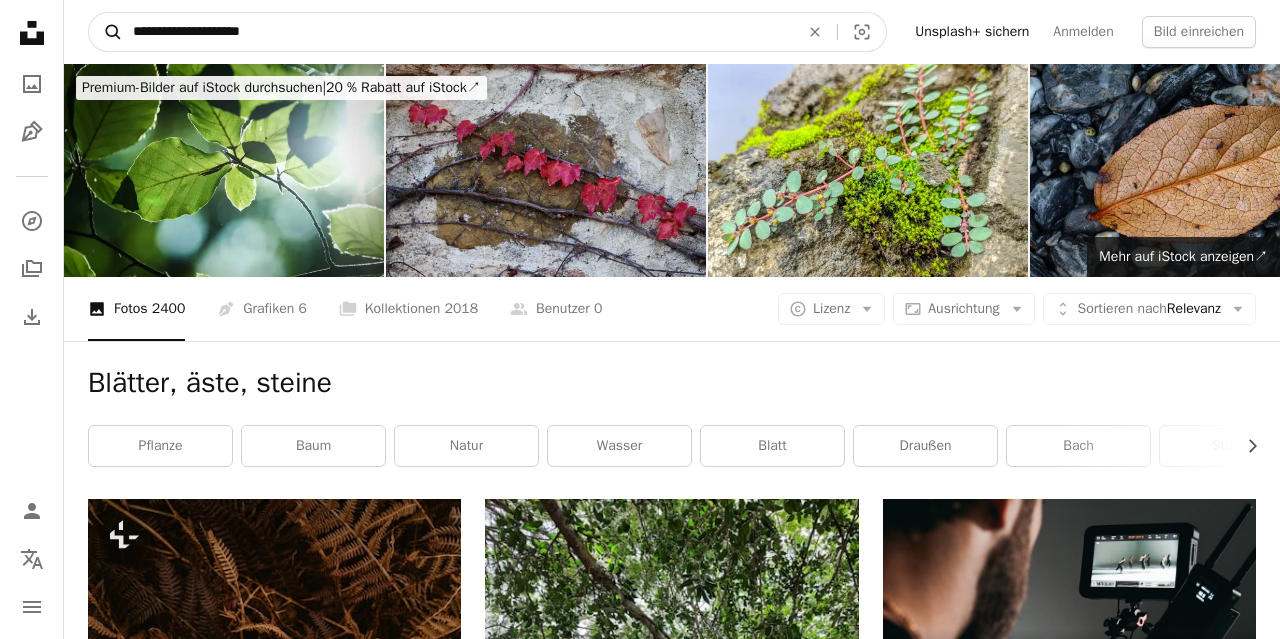click on "**********" at bounding box center (458, 32) 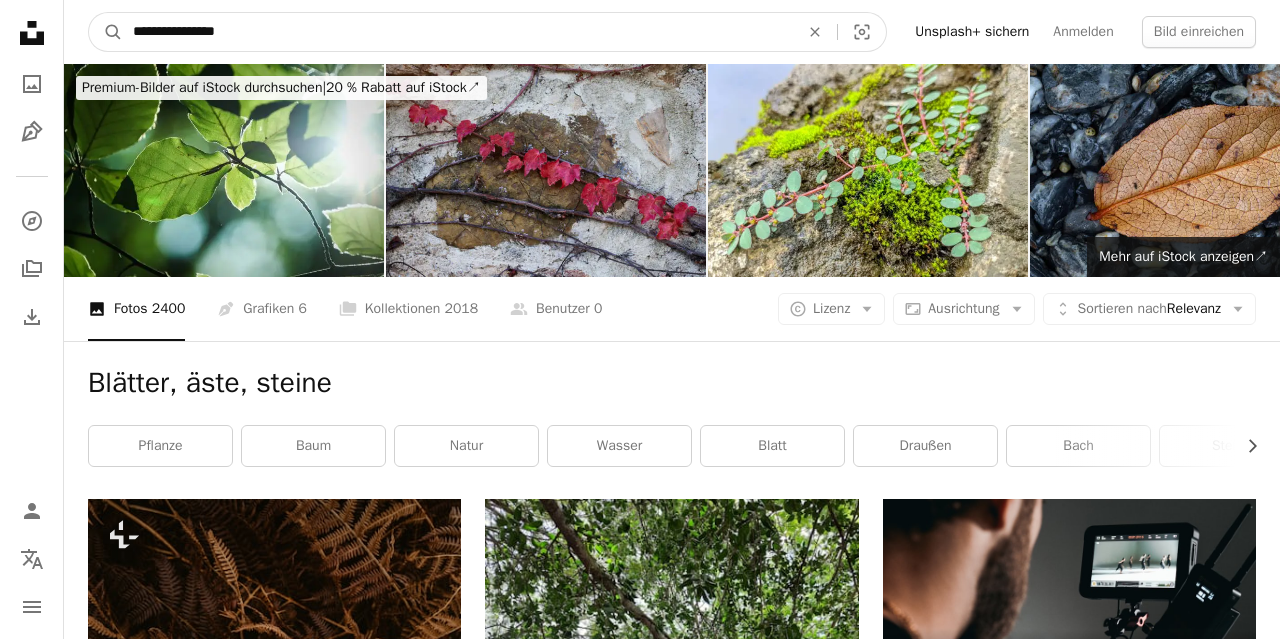 type on "**********" 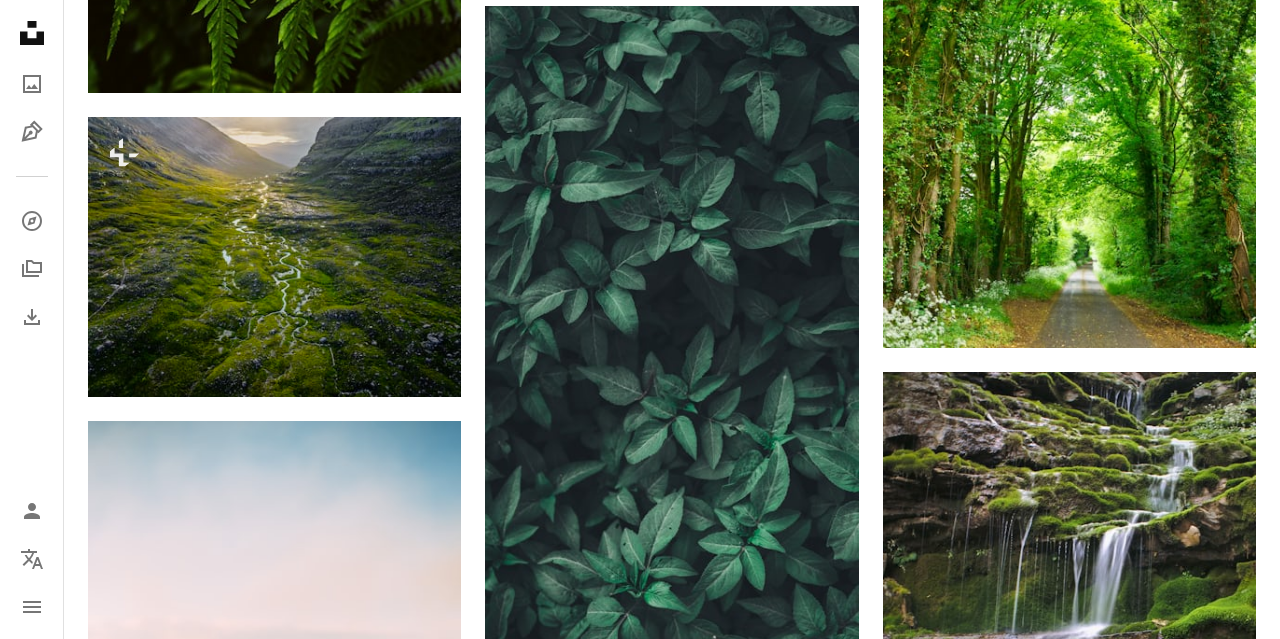 scroll, scrollTop: 1498, scrollLeft: 0, axis: vertical 